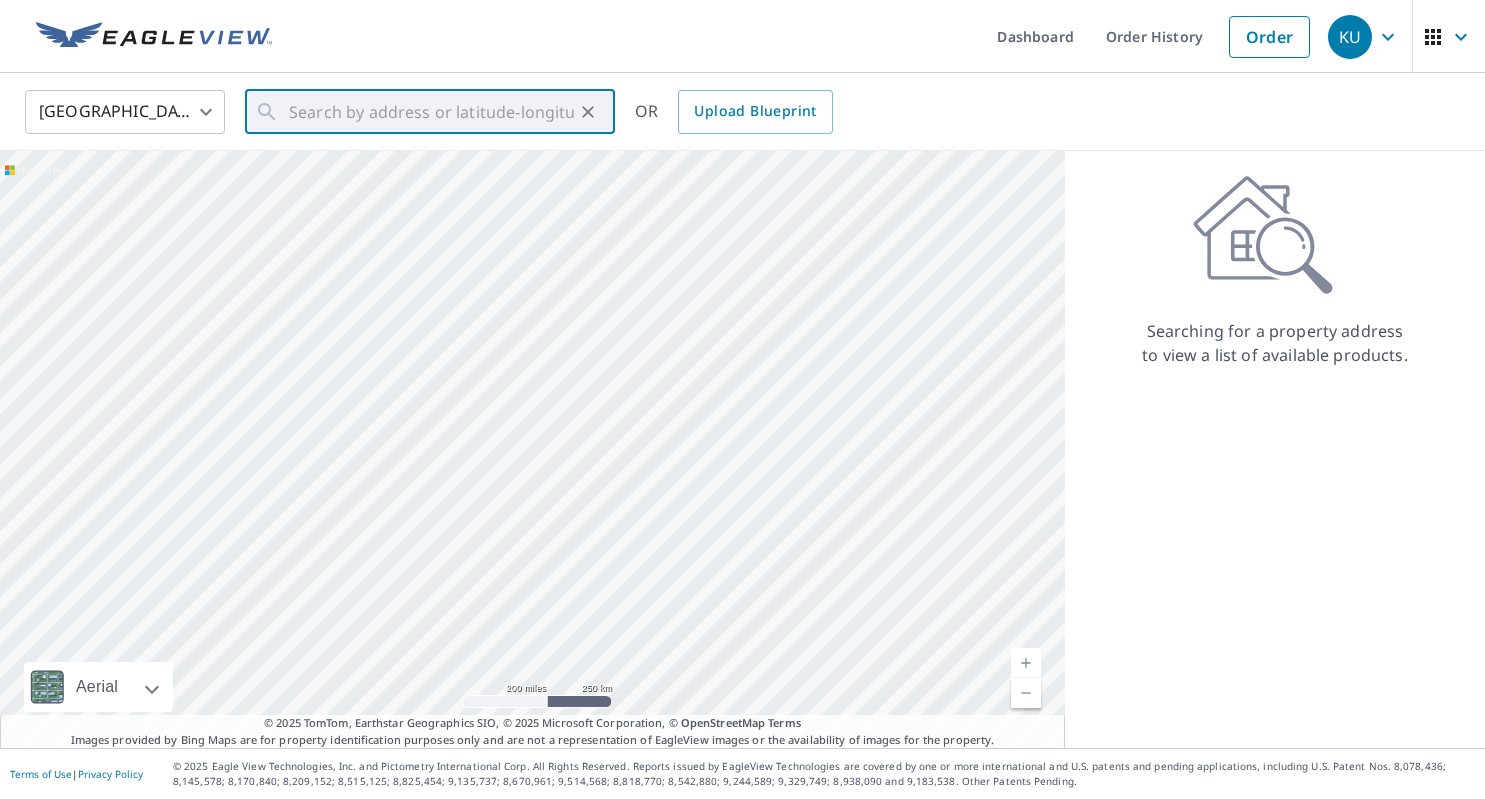 scroll, scrollTop: 0, scrollLeft: 0, axis: both 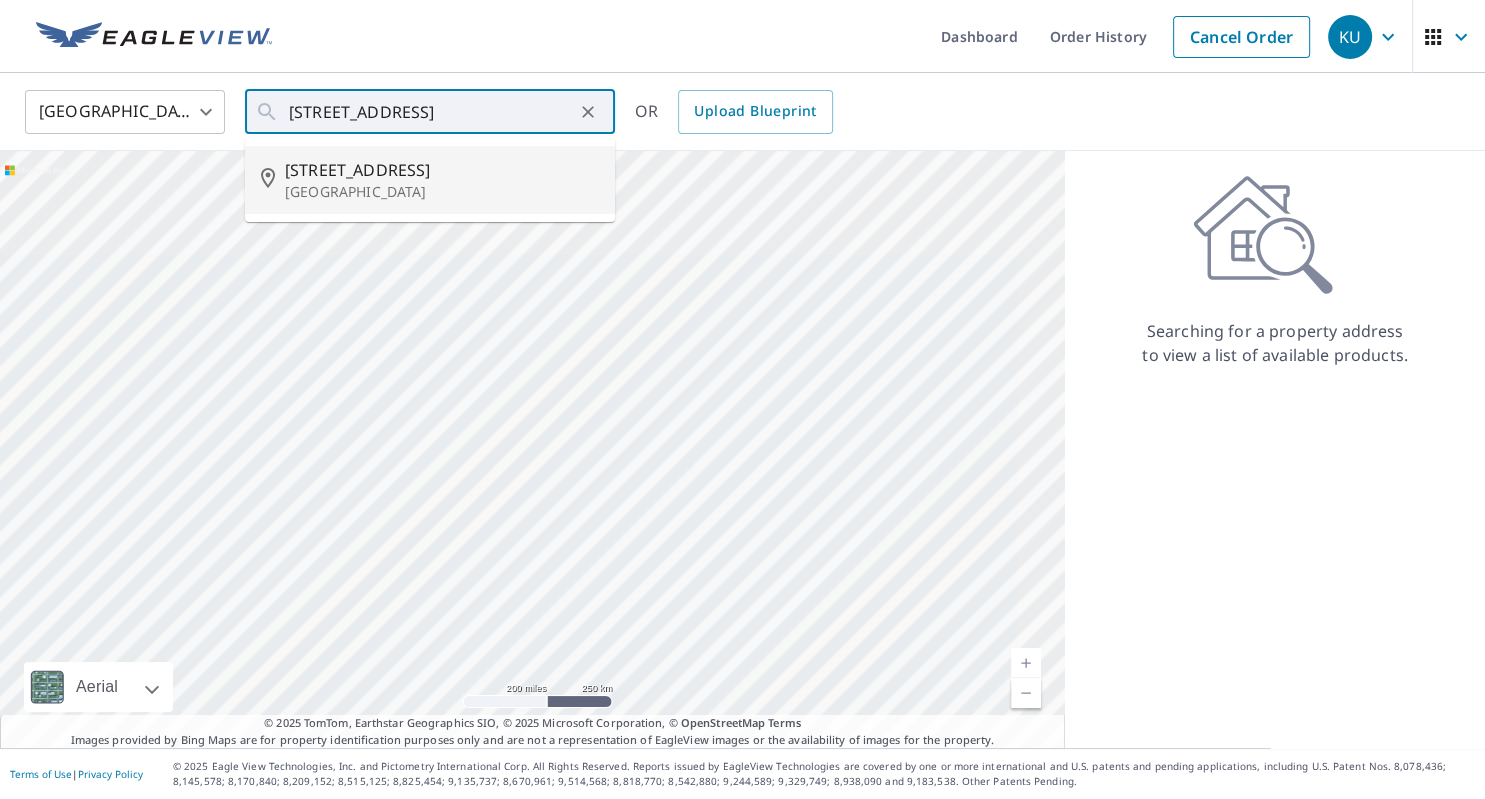 click on "[STREET_ADDRESS]" at bounding box center [442, 170] 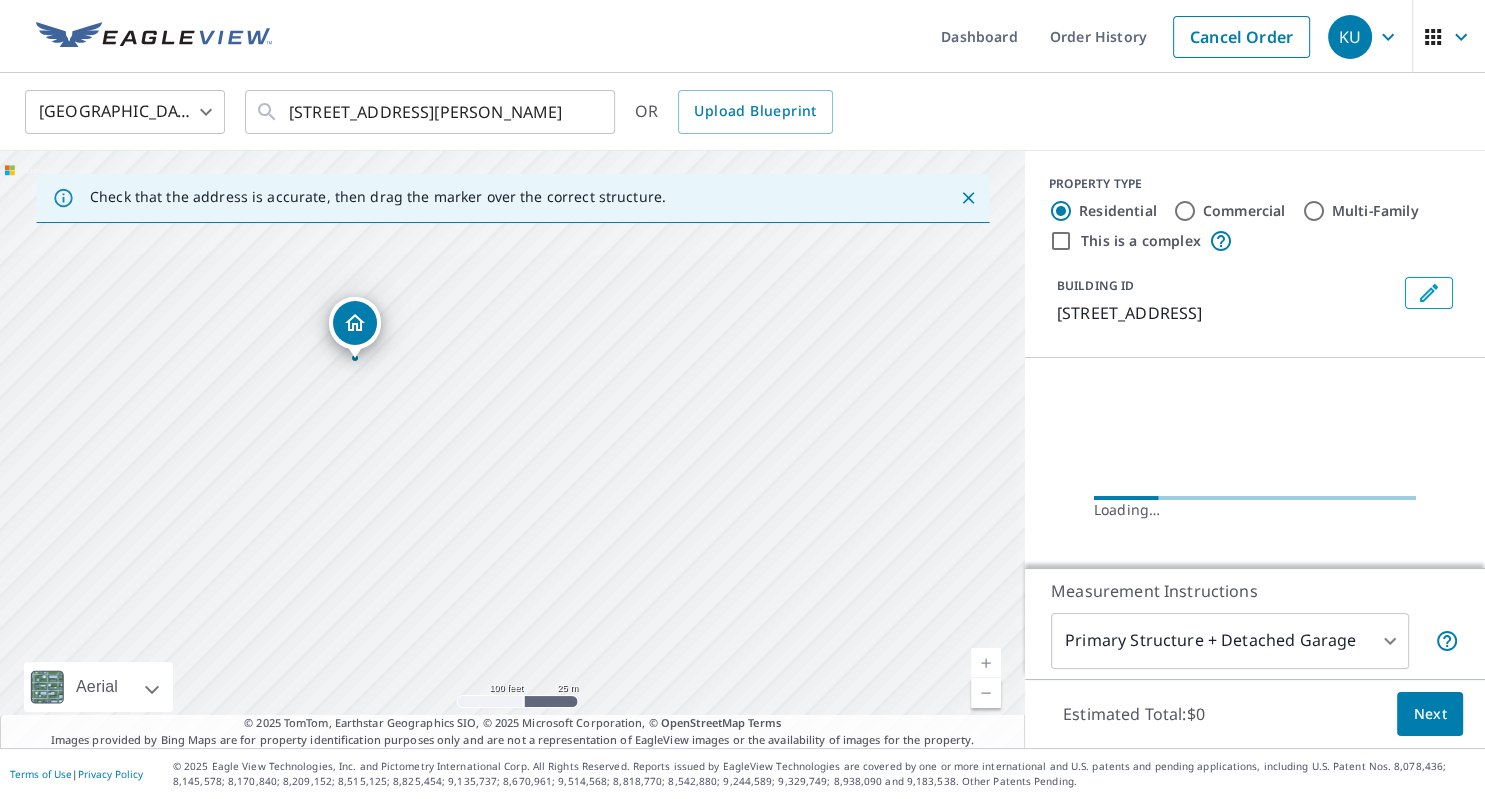 drag, startPoint x: 515, startPoint y: 453, endPoint x: 658, endPoint y: 512, distance: 154.69324 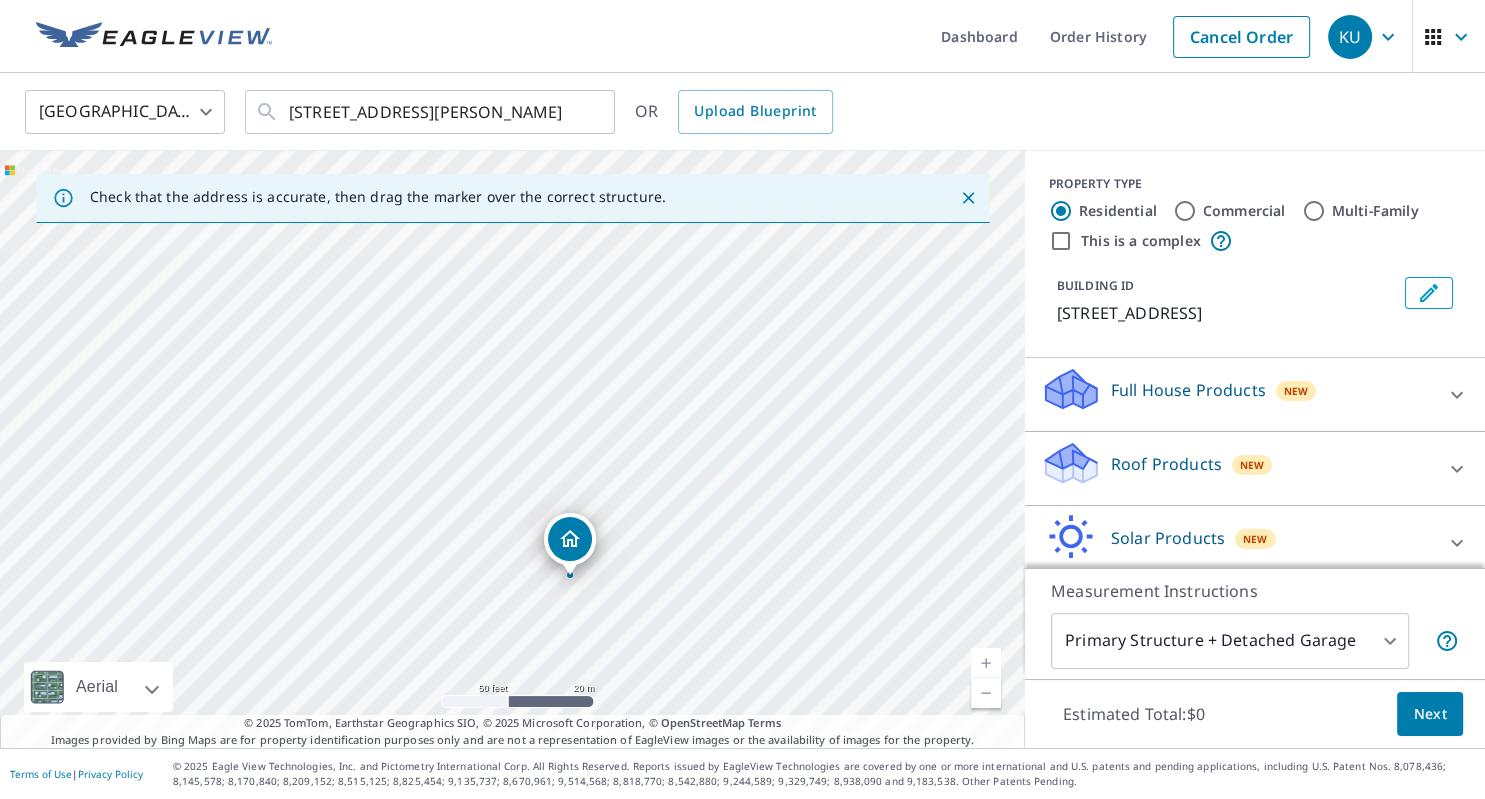 drag, startPoint x: 599, startPoint y: 460, endPoint x: 656, endPoint y: 590, distance: 141.94717 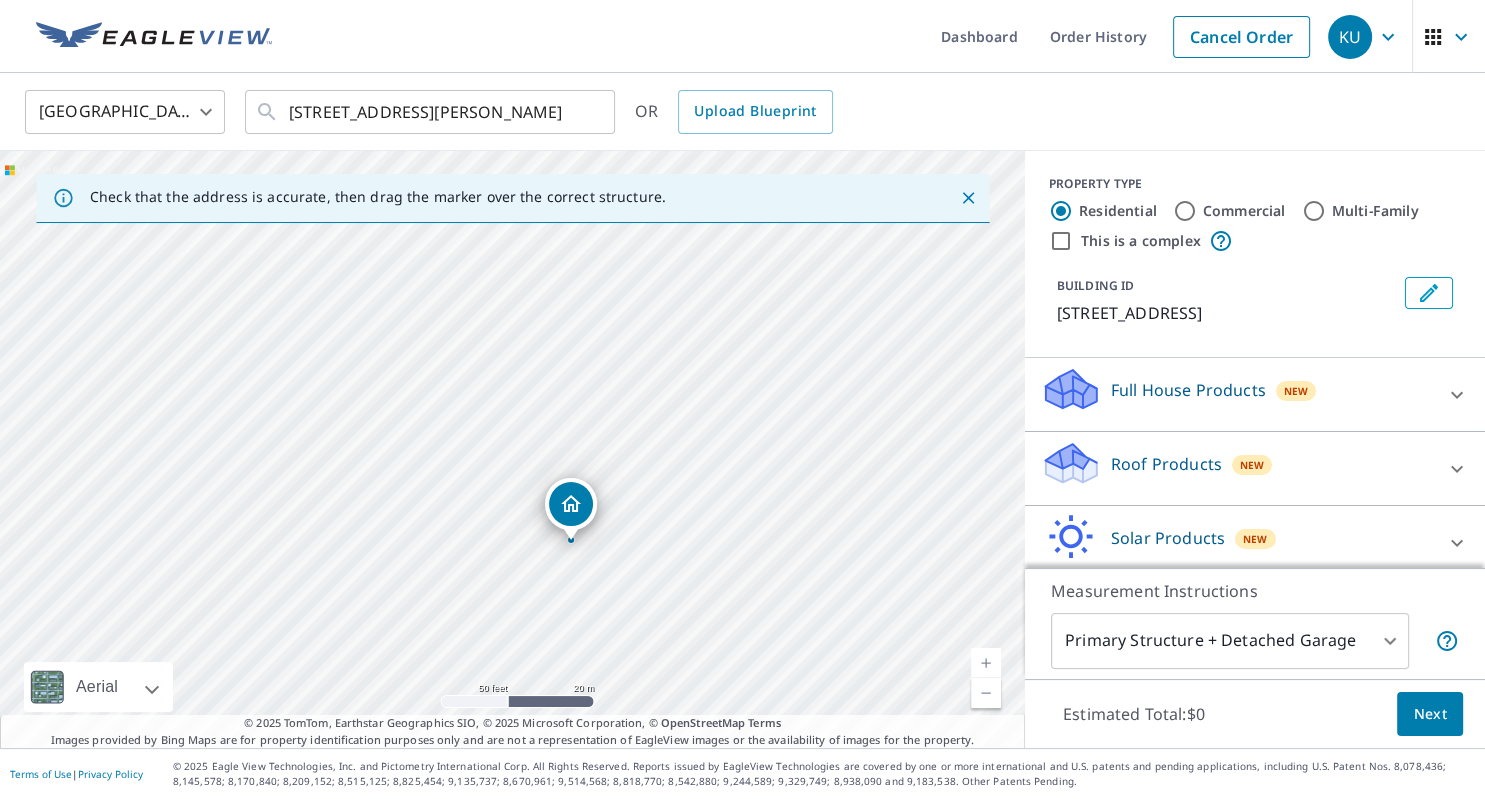 drag, startPoint x: 656, startPoint y: 590, endPoint x: 650, endPoint y: 532, distance: 58.30952 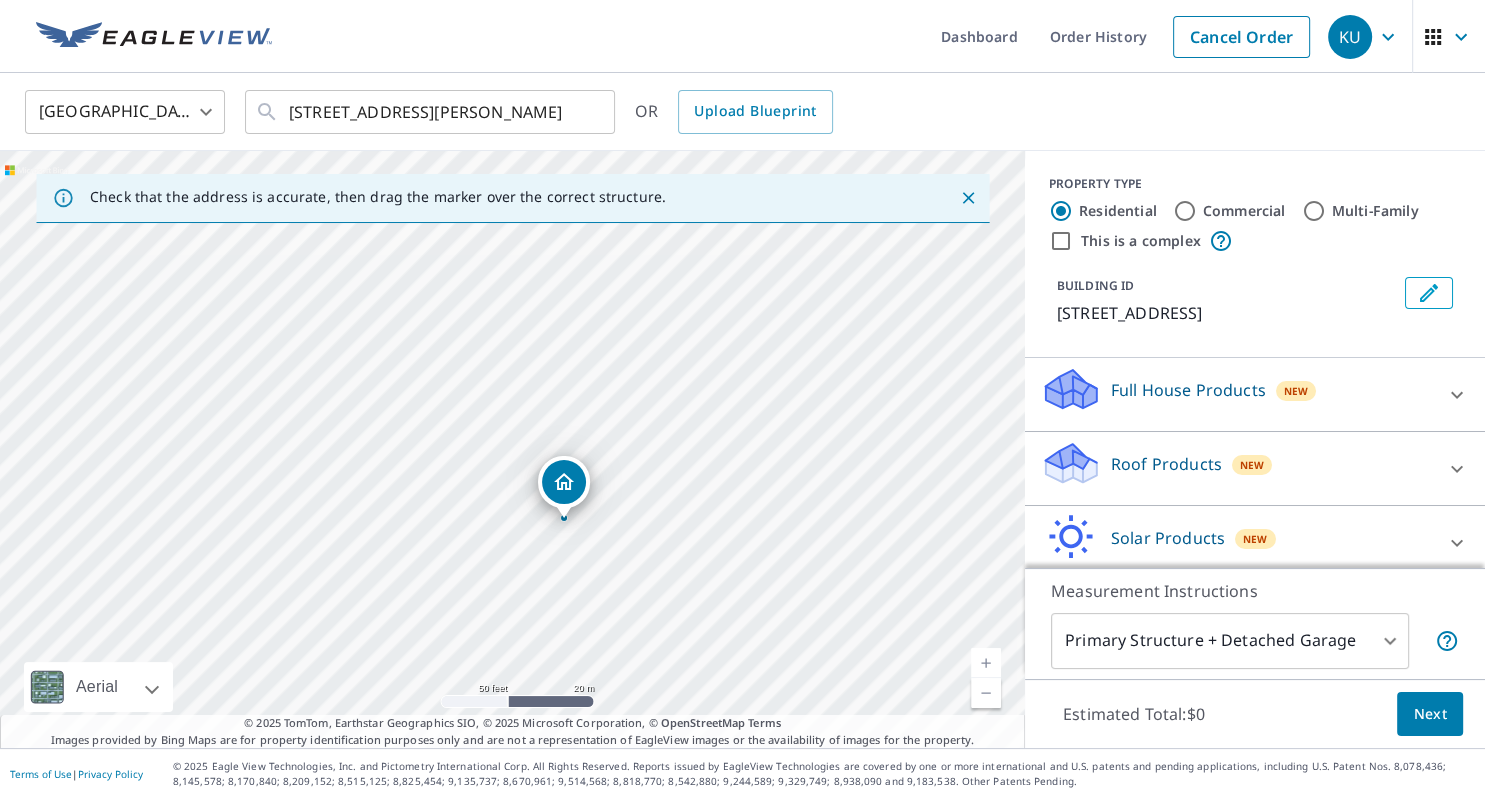 click on "Roof Products" at bounding box center (1166, 464) 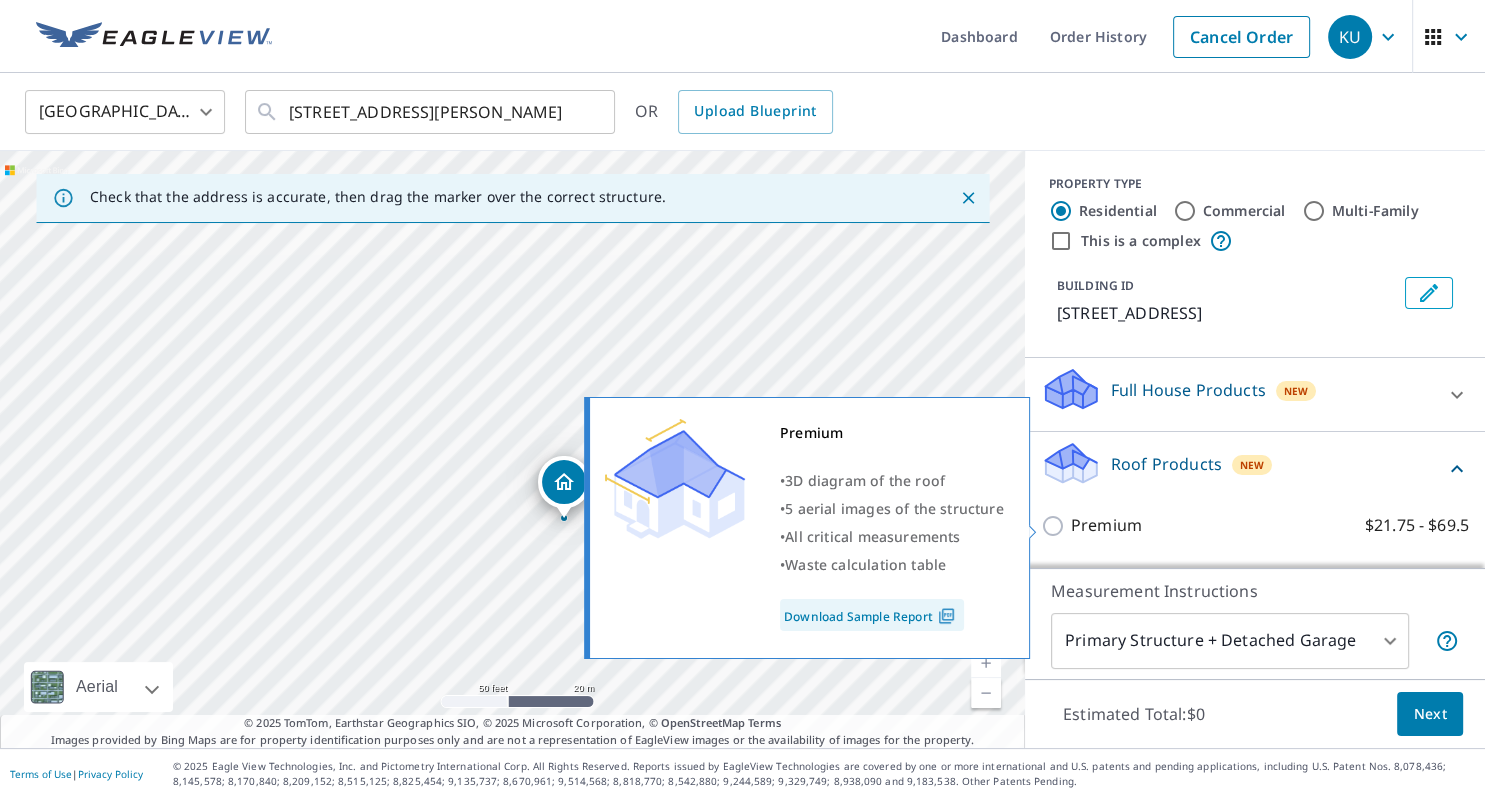 click on "Premium $21.75 - $69.5" at bounding box center (1056, 526) 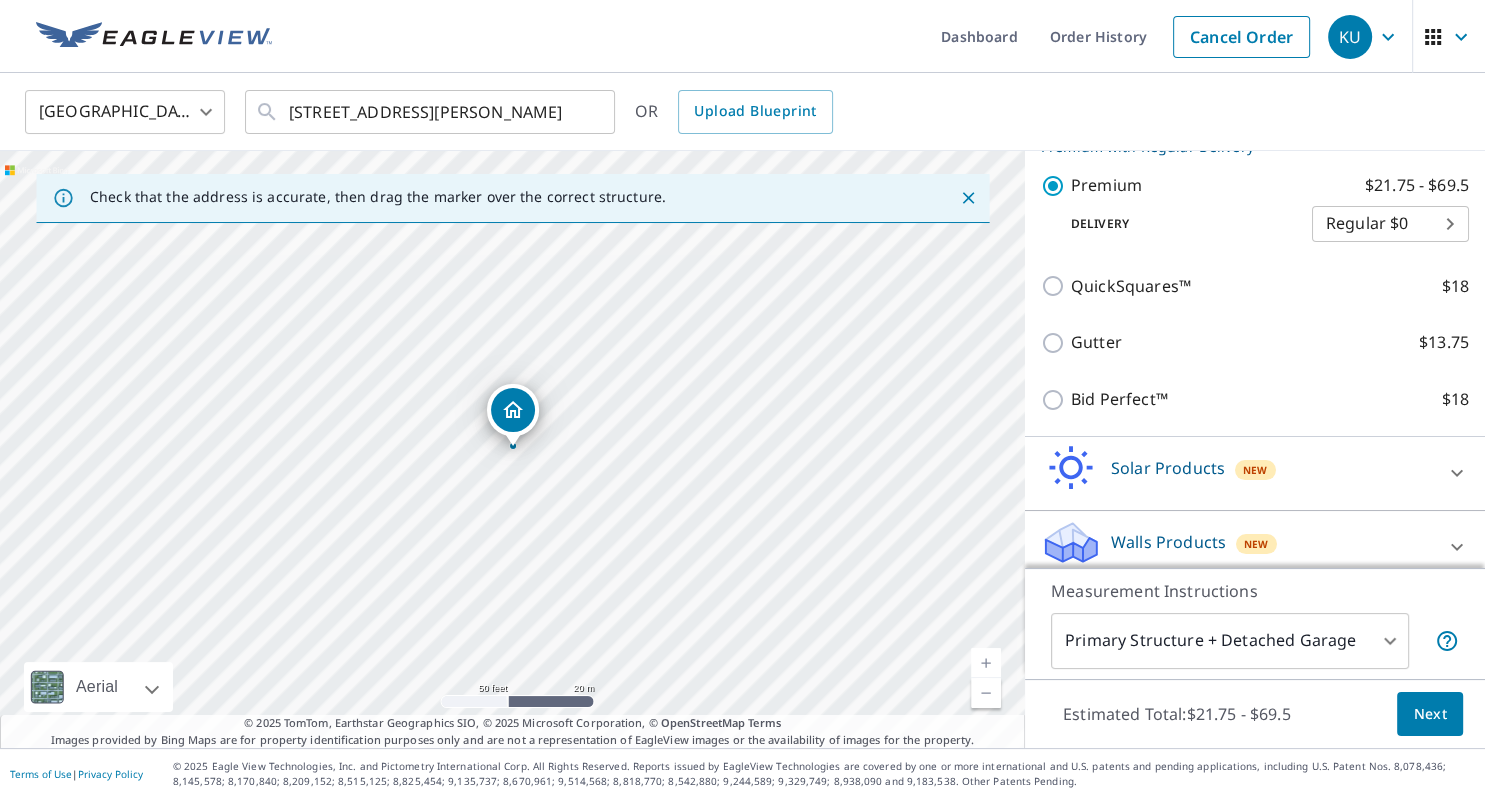 scroll, scrollTop: 378, scrollLeft: 0, axis: vertical 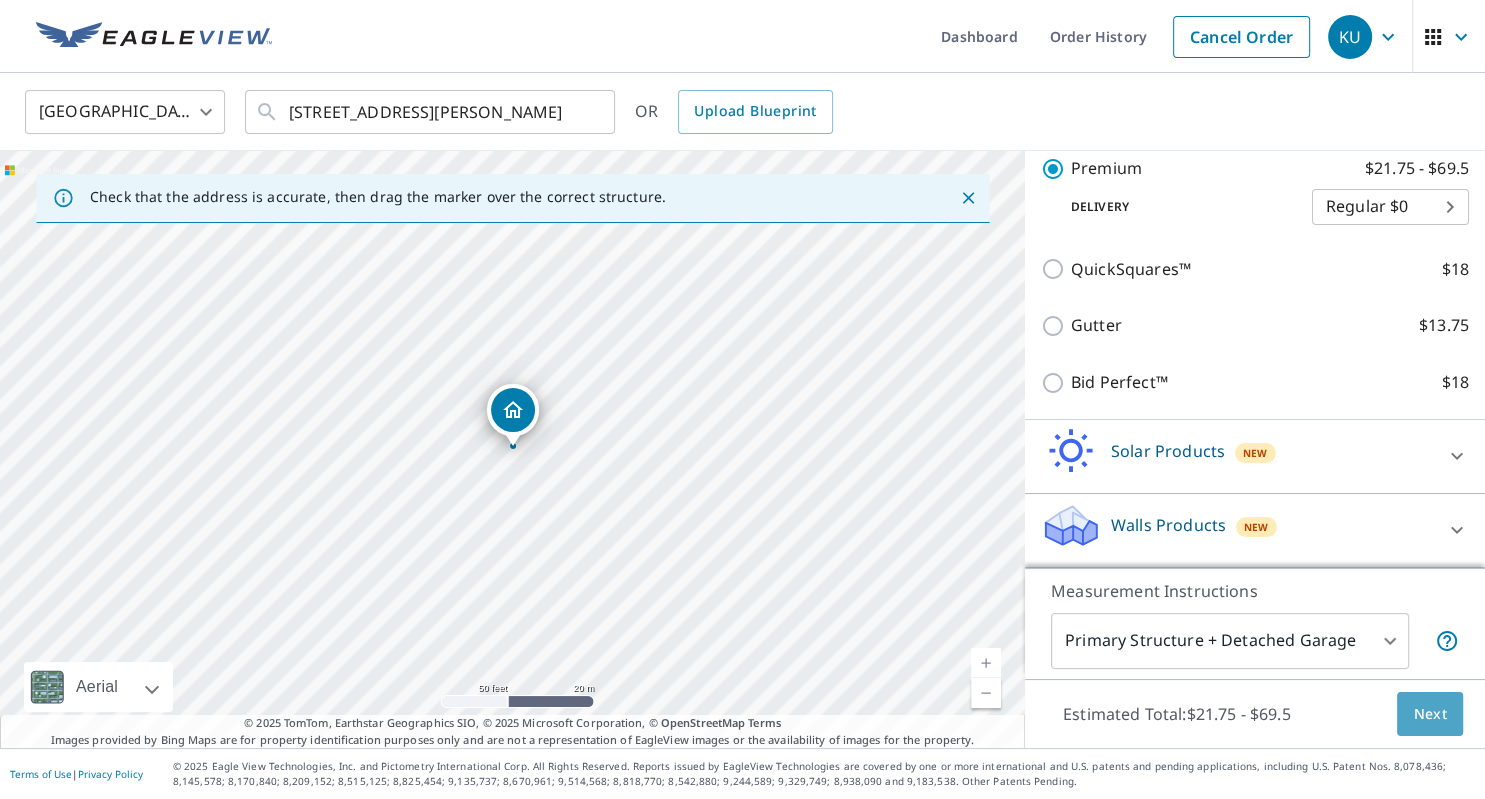 click on "Next" at bounding box center [1430, 714] 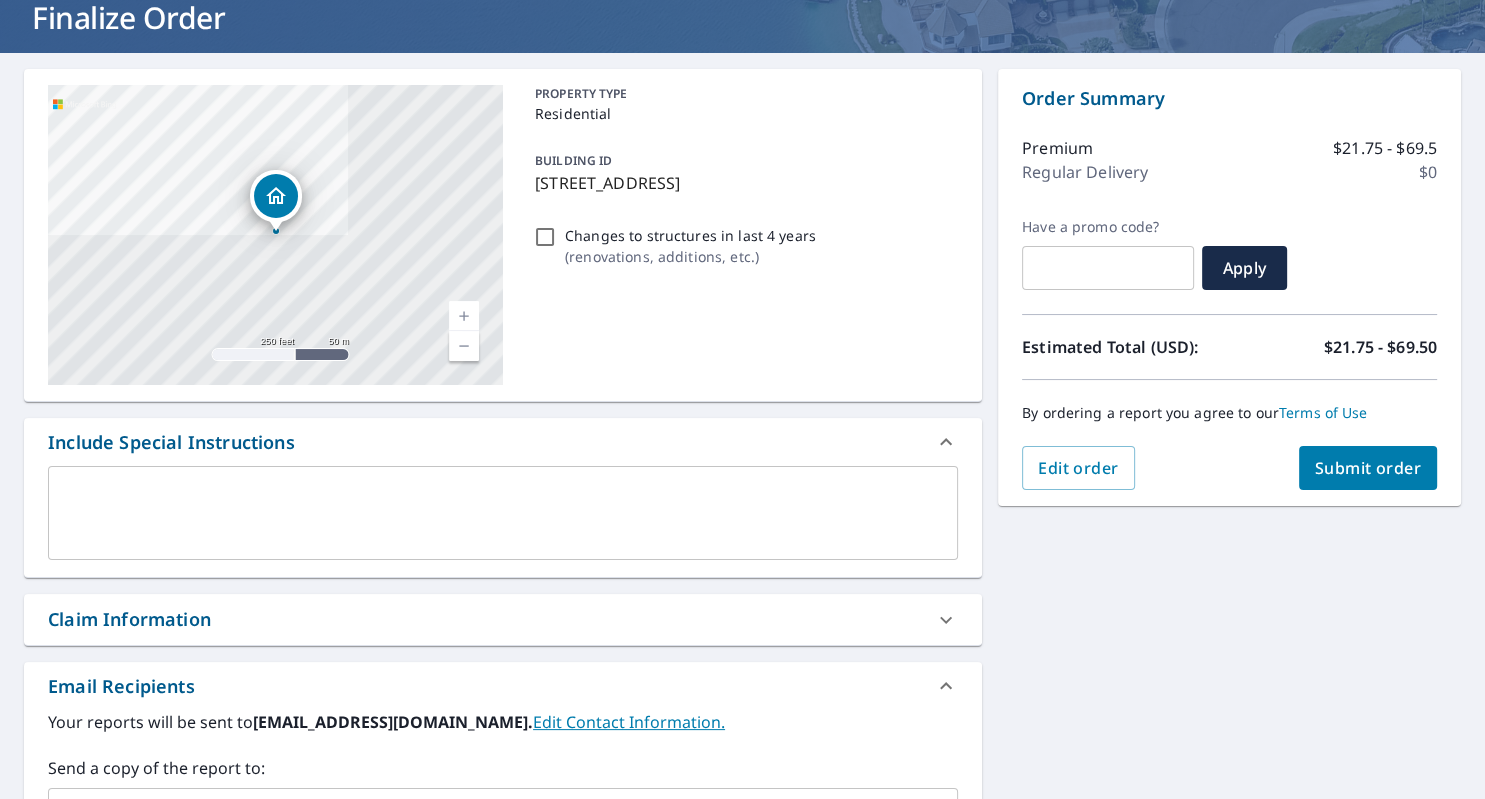 scroll, scrollTop: 259, scrollLeft: 0, axis: vertical 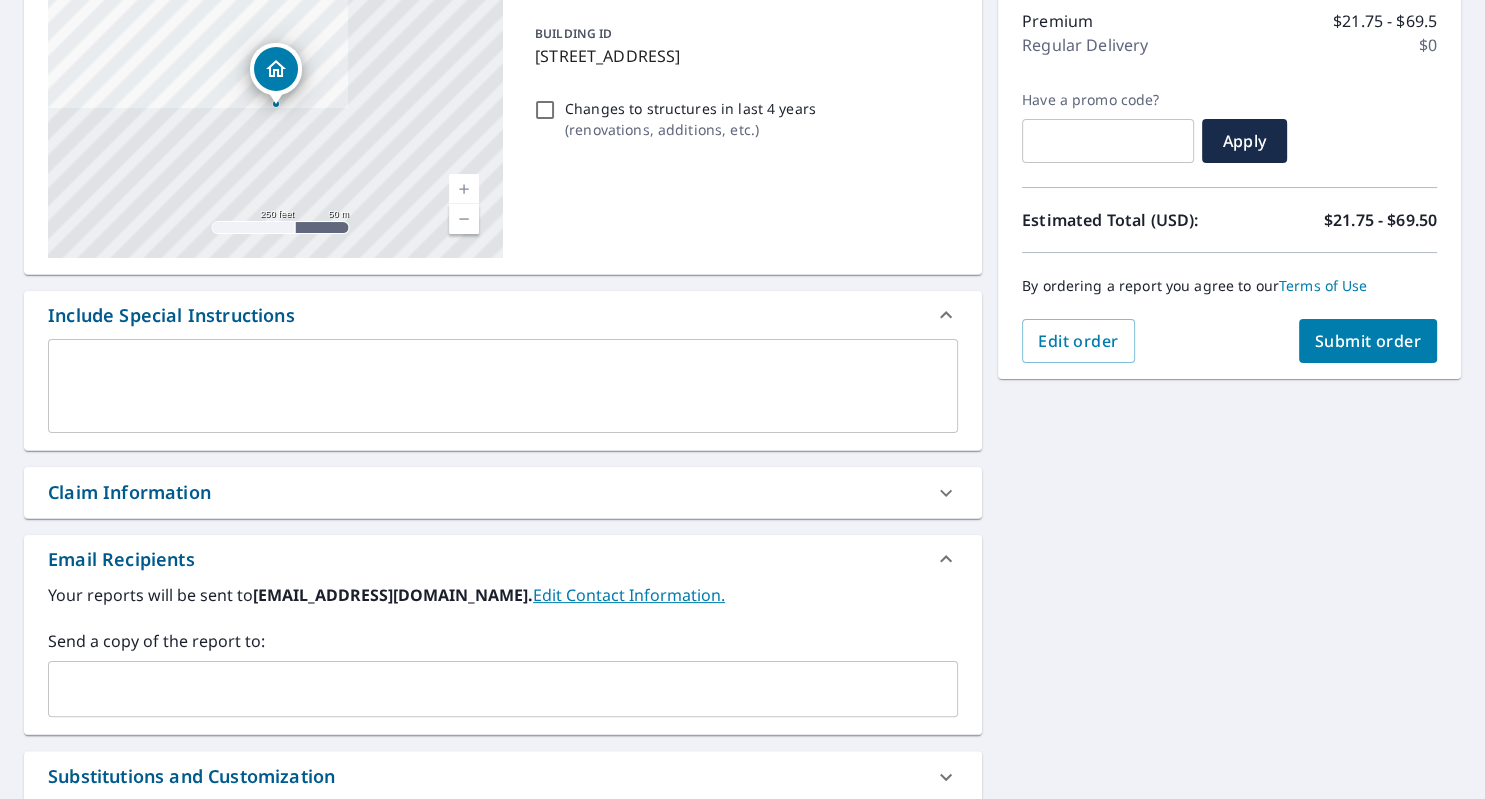 click on "Claim Information" at bounding box center (129, 492) 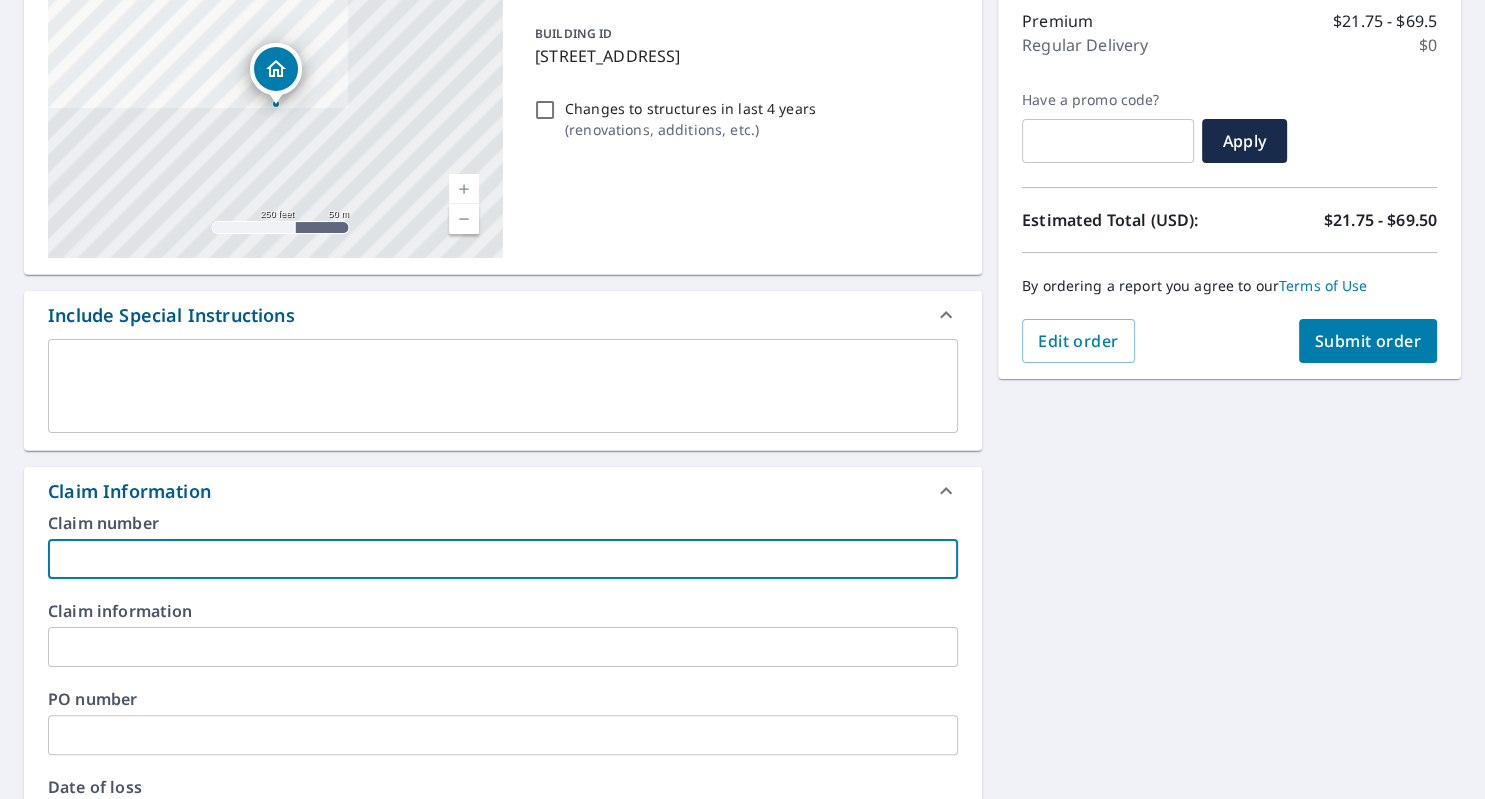 click at bounding box center [503, 559] 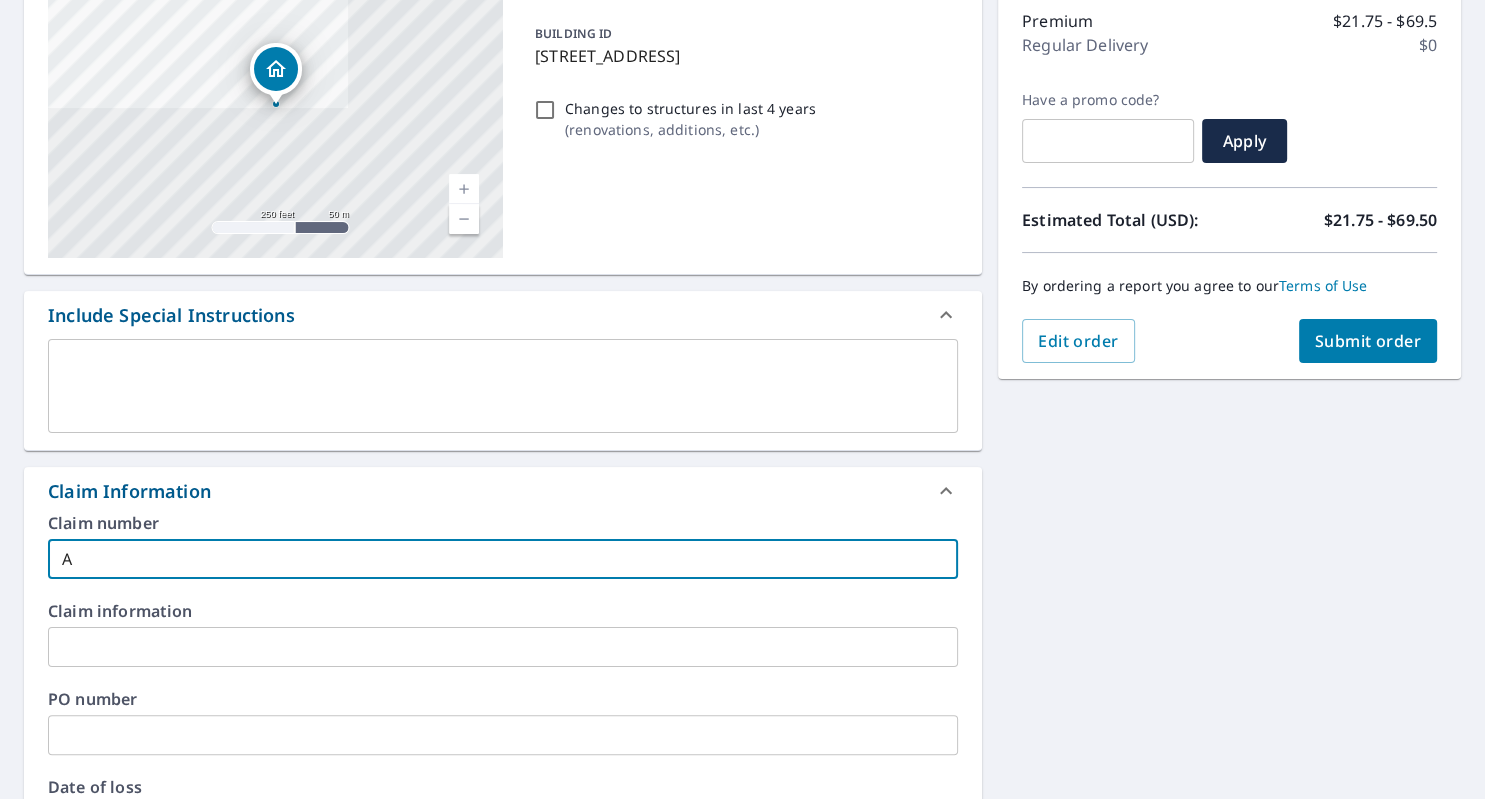 type on "Al" 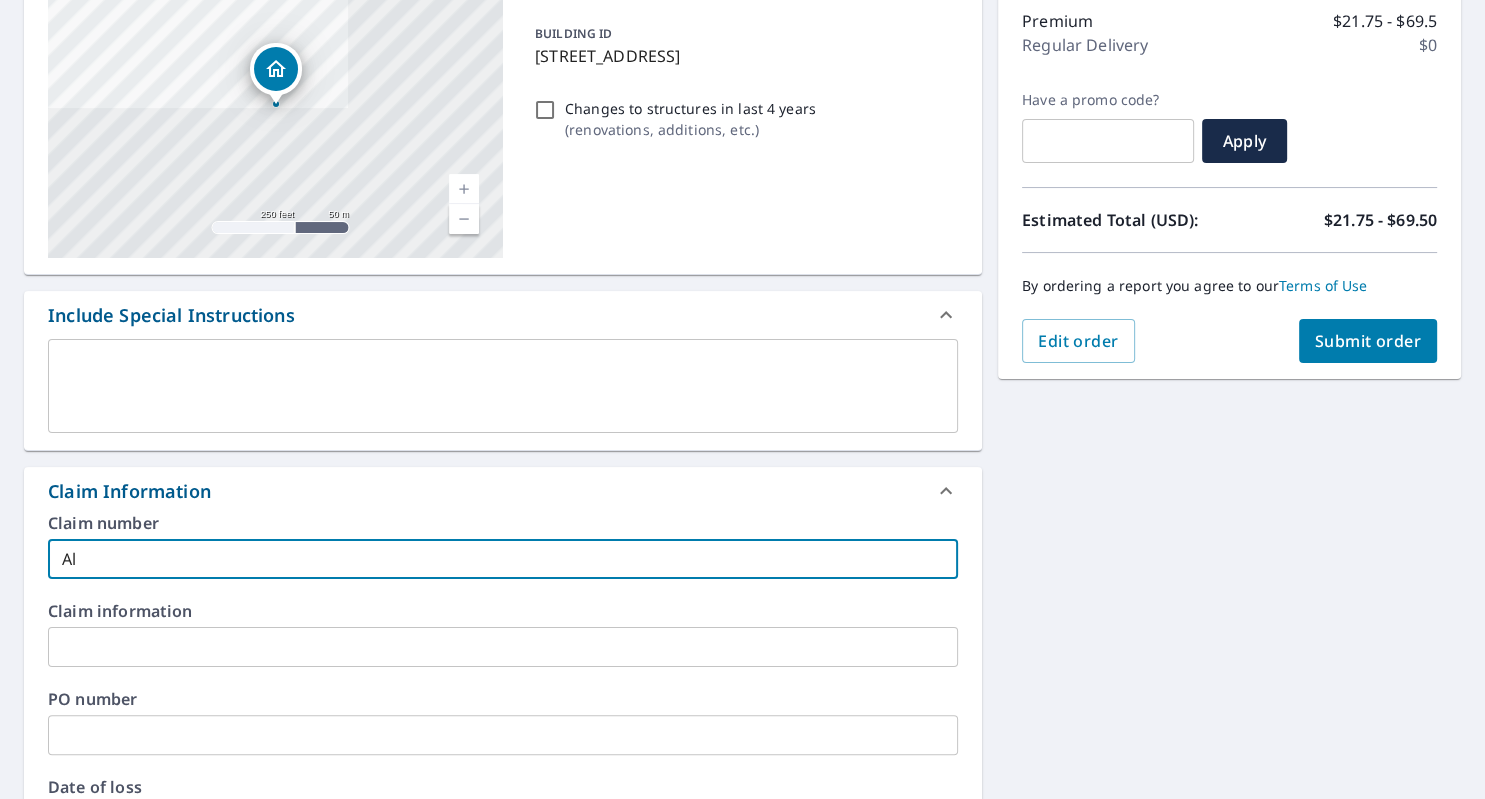 type on "Alv" 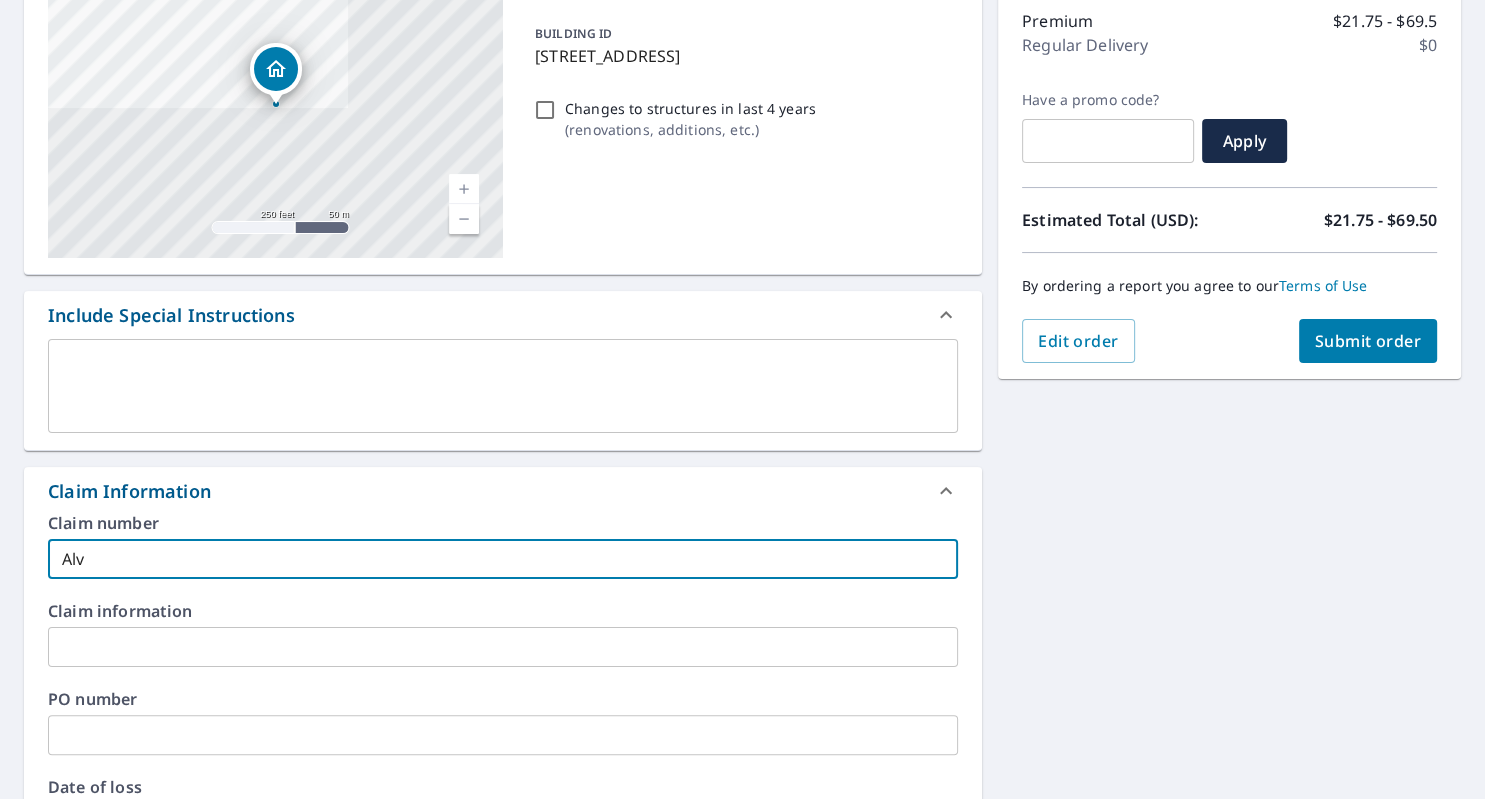 type on "Alve" 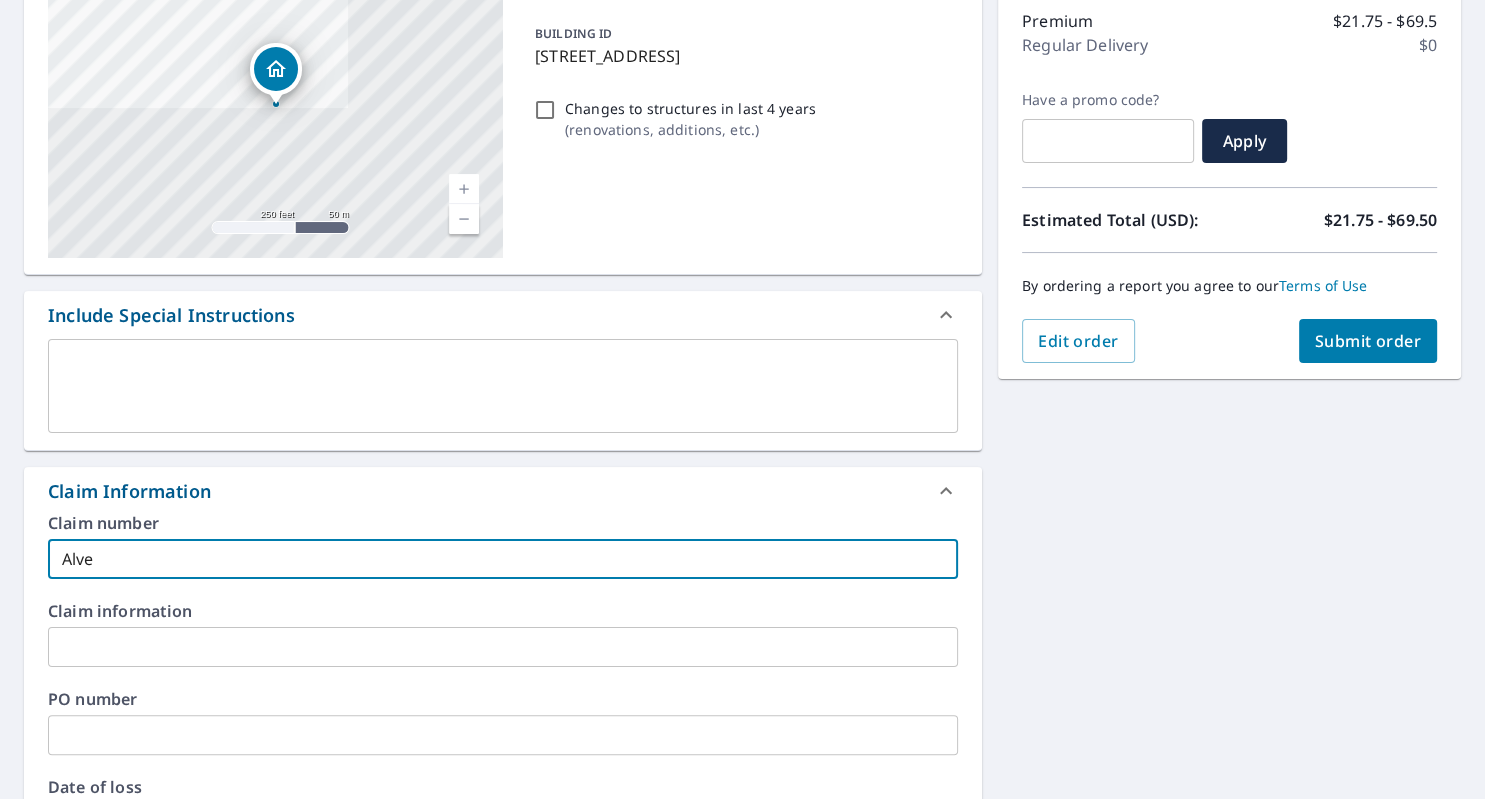 type on "Alver" 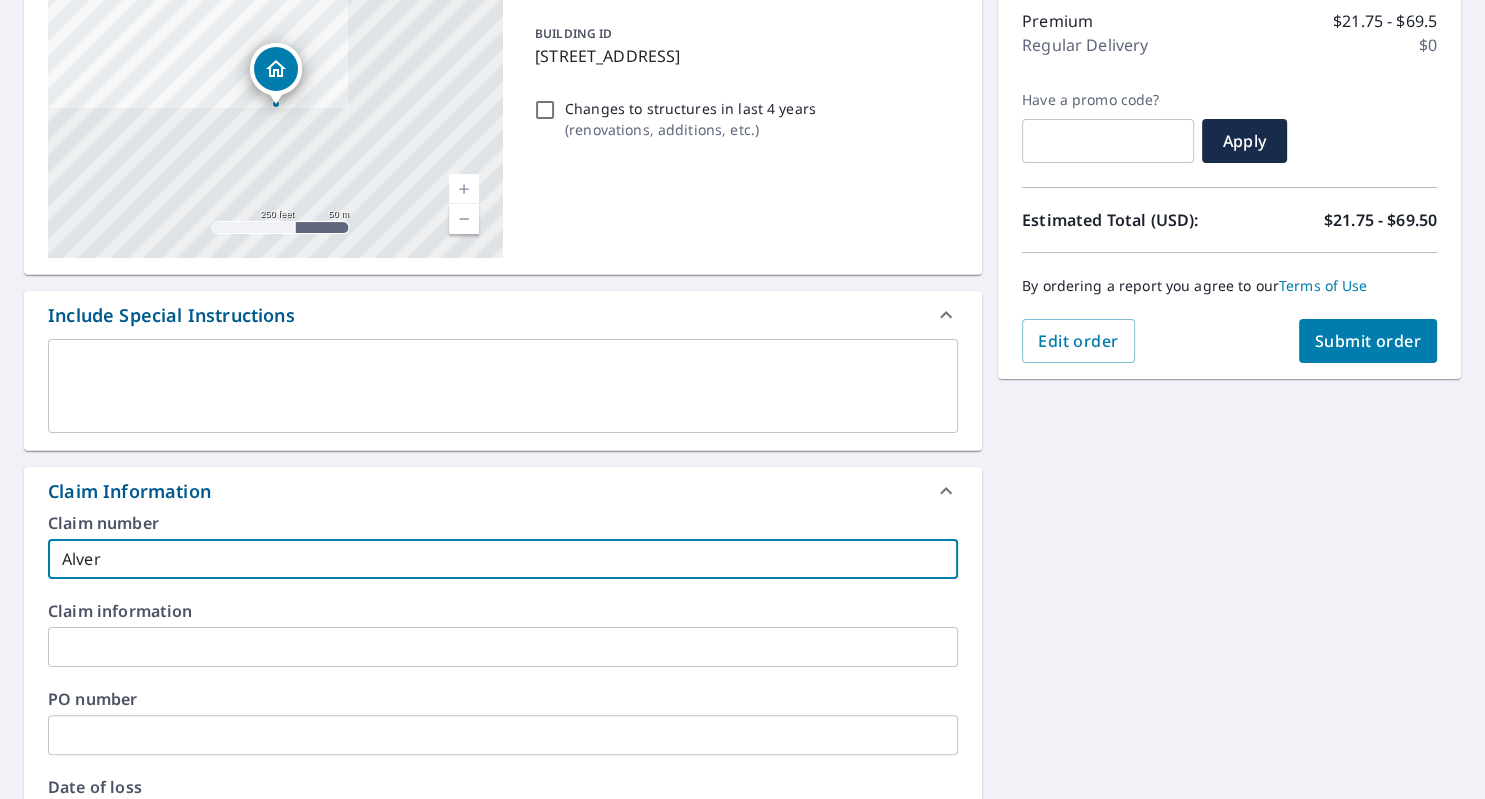 type on "[PERSON_NAME]" 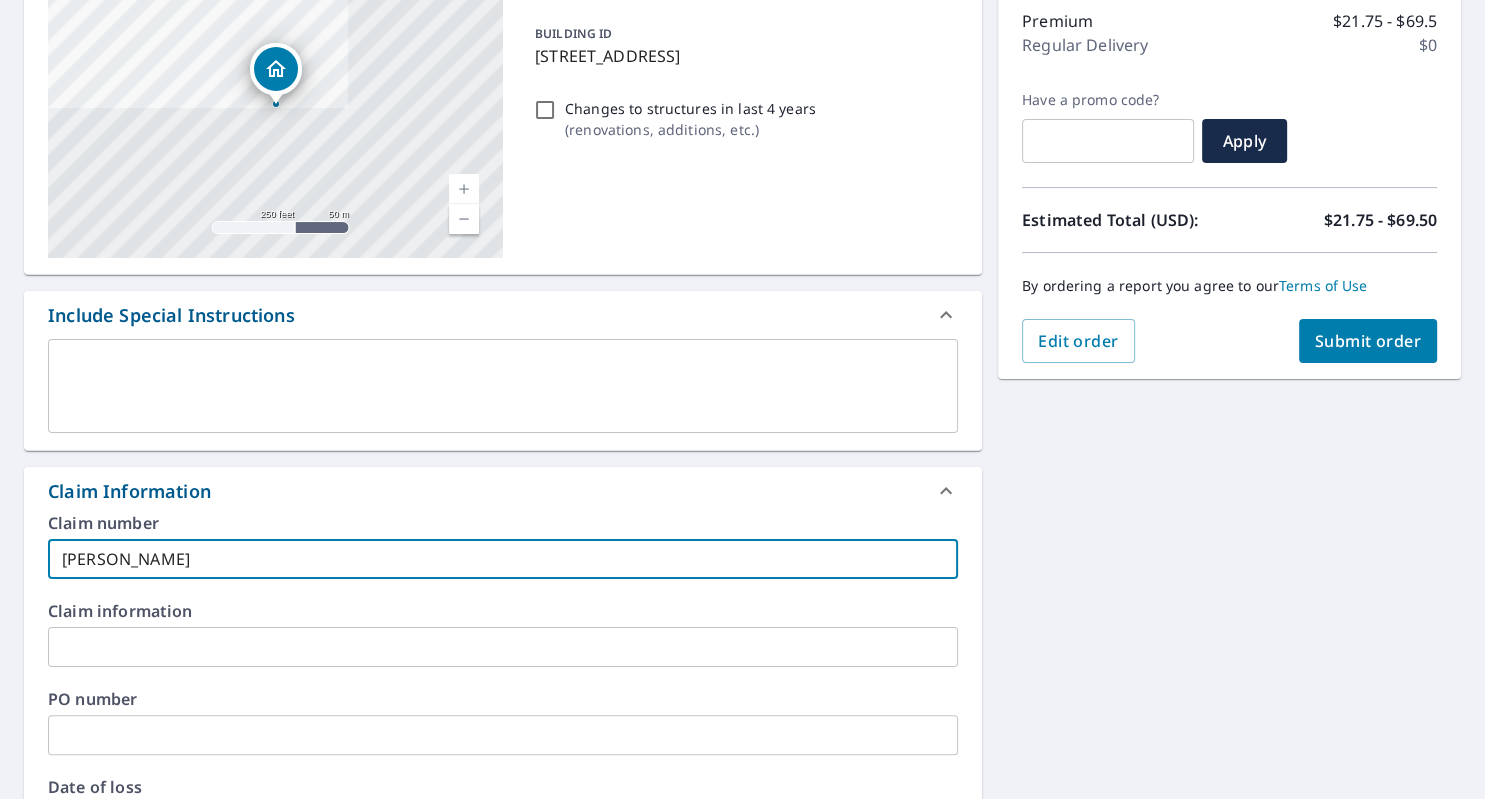 type on "[PERSON_NAME]" 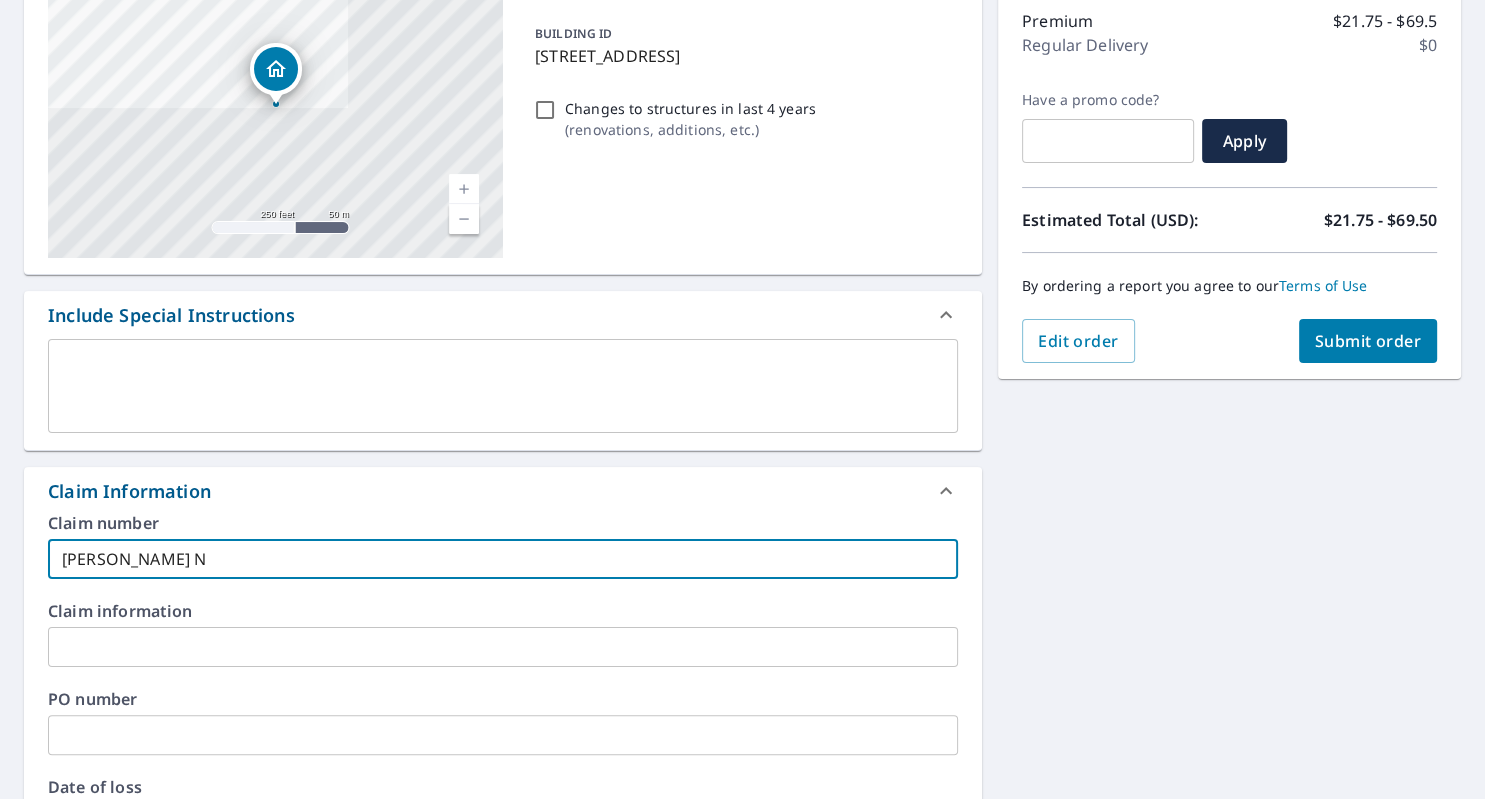 type on "[PERSON_NAME] Ne" 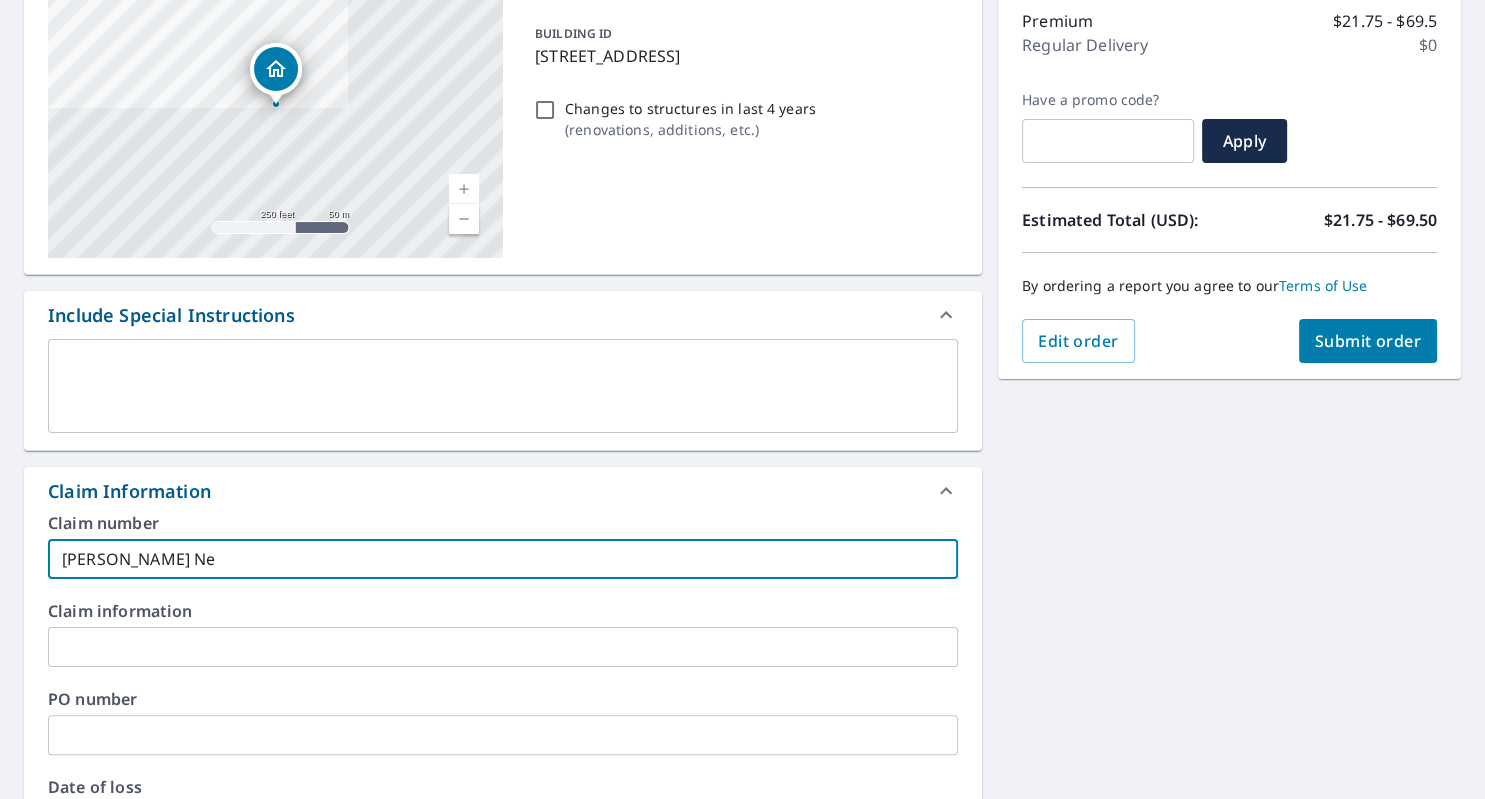 type on "[PERSON_NAME]" 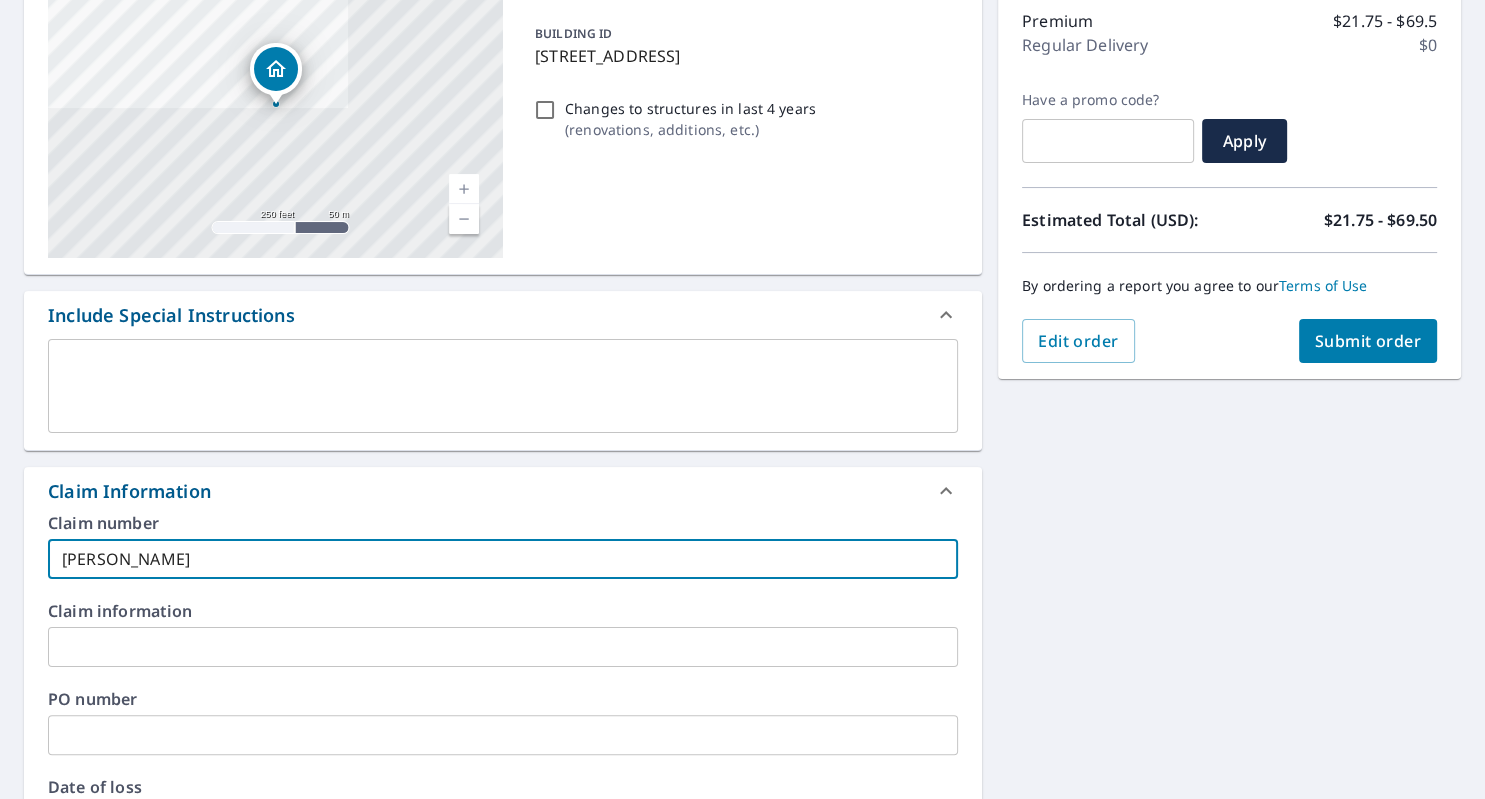 type on "[PERSON_NAME]" 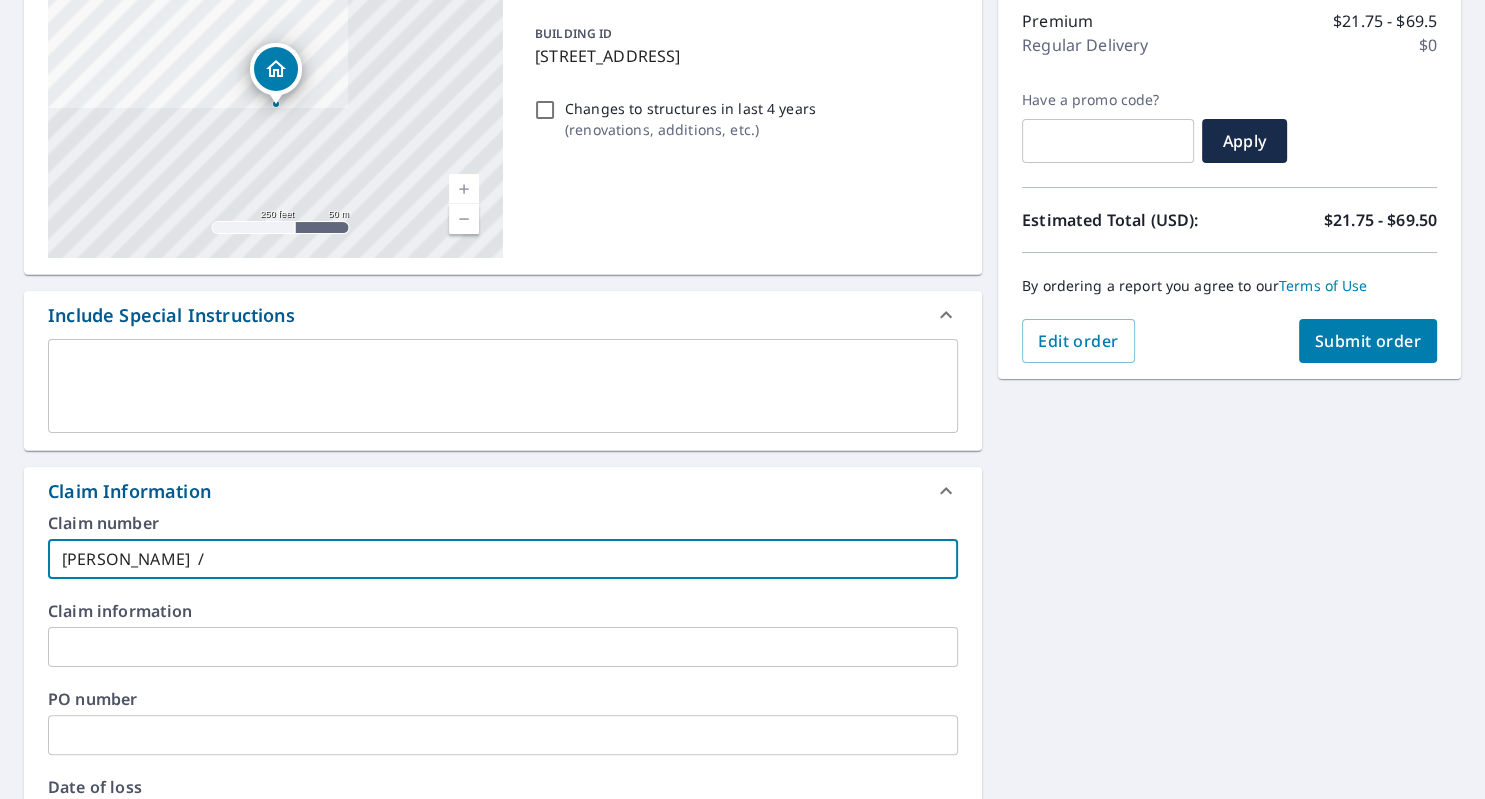 type on "[PERSON_NAME]  /" 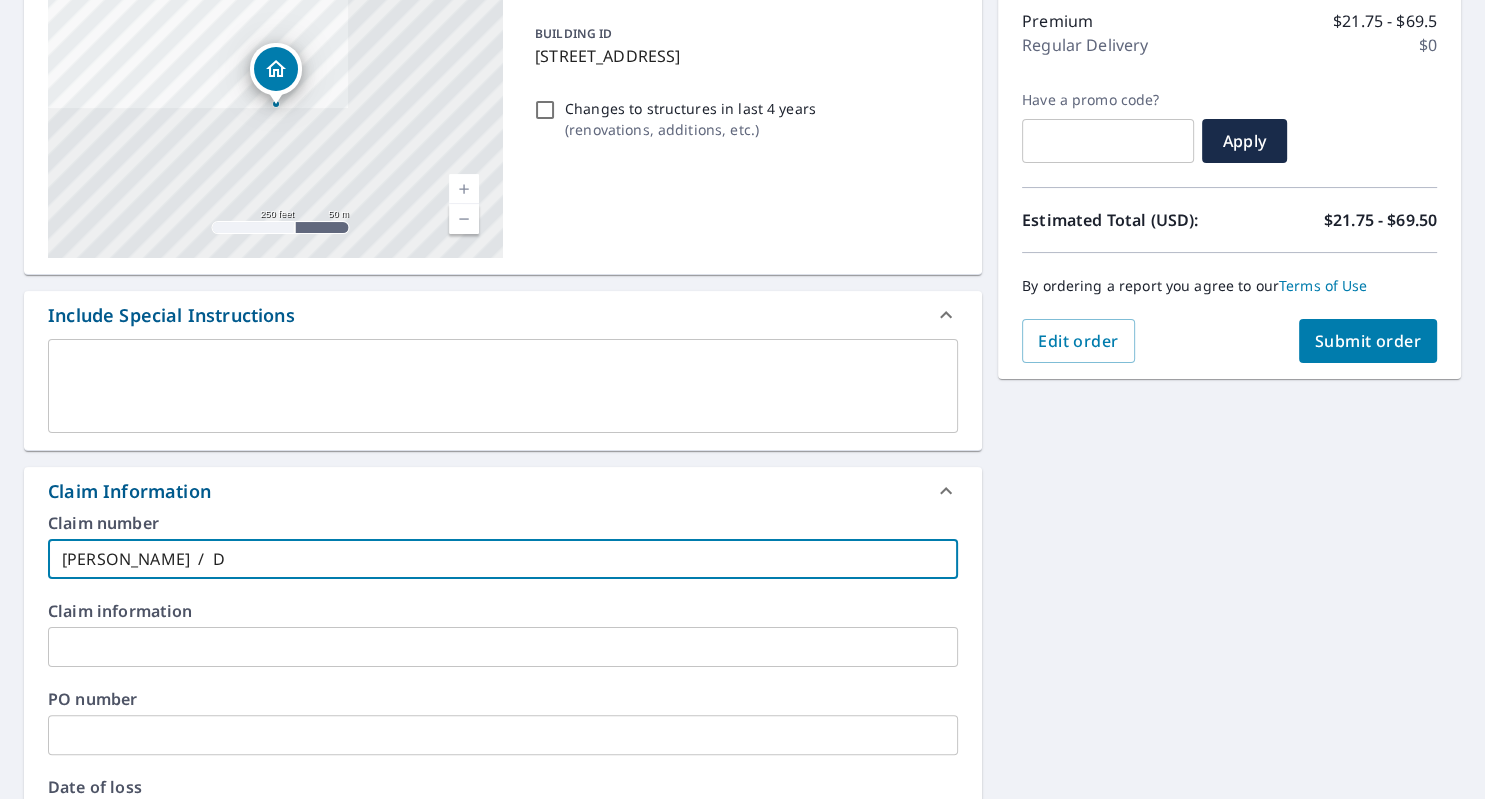 type on "[PERSON_NAME]  /  Da" 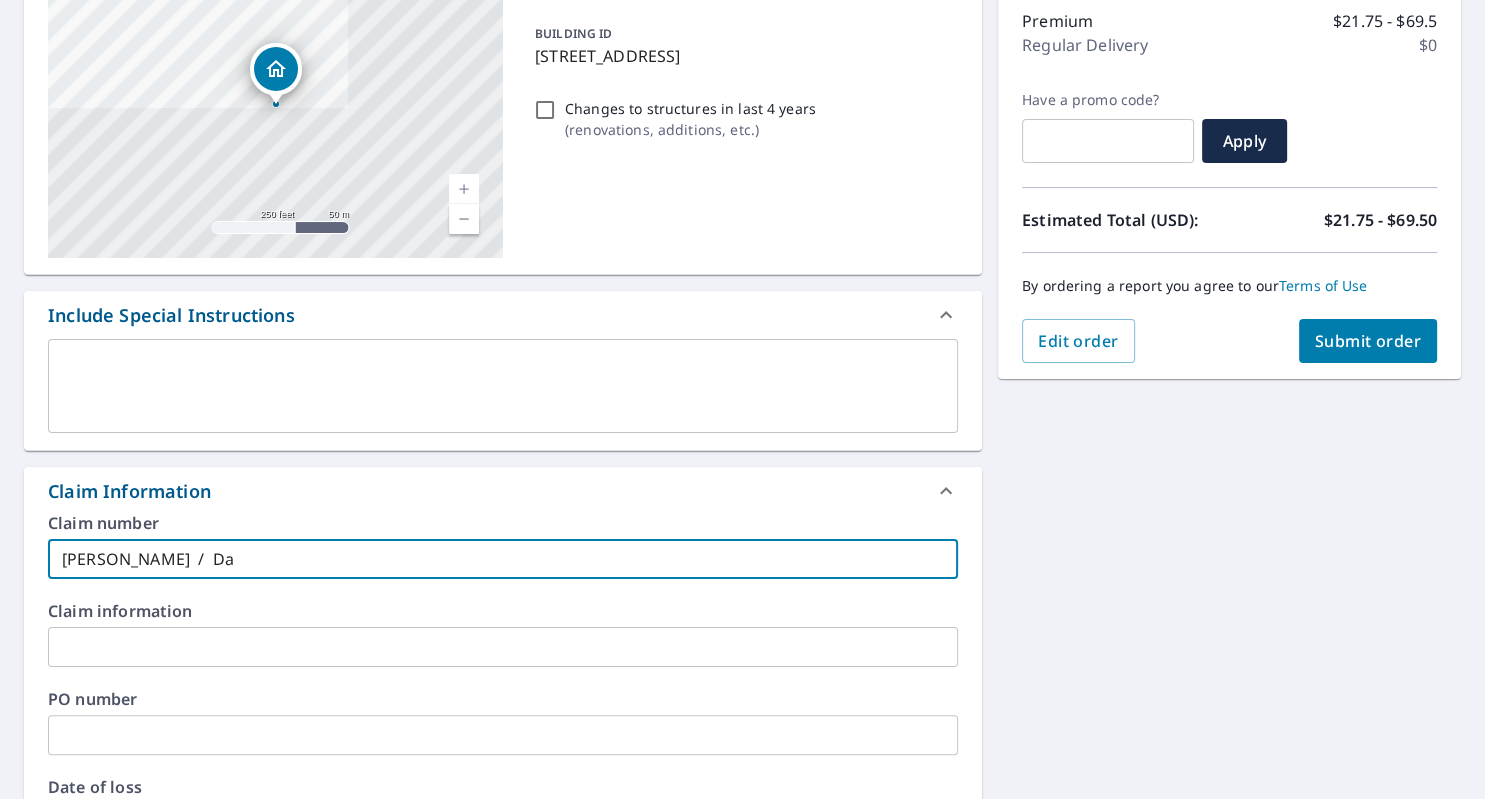 type on "[PERSON_NAME]  /  [PERSON_NAME]" 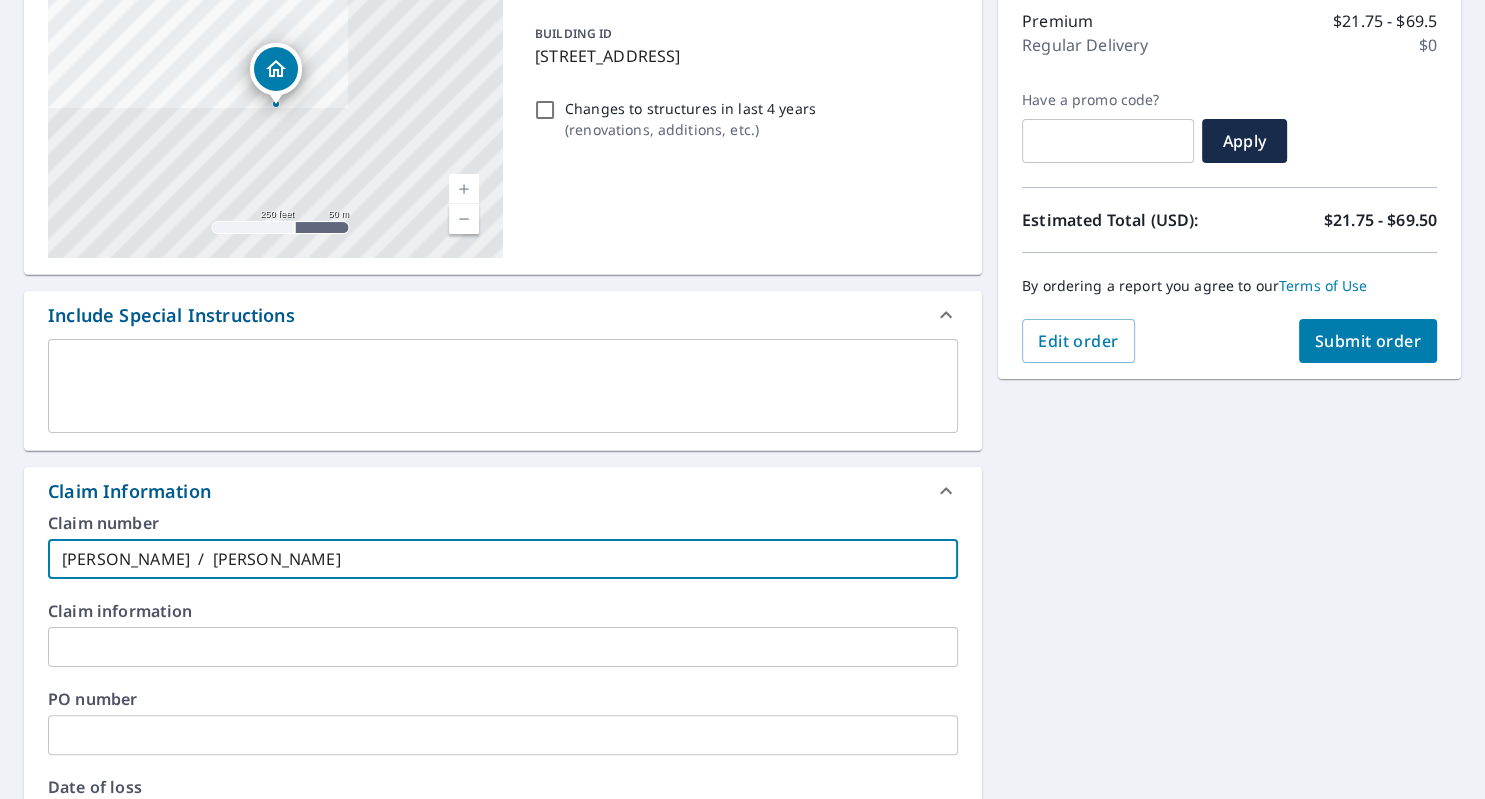 type on "[PERSON_NAME]  /  [PERSON_NAME]" 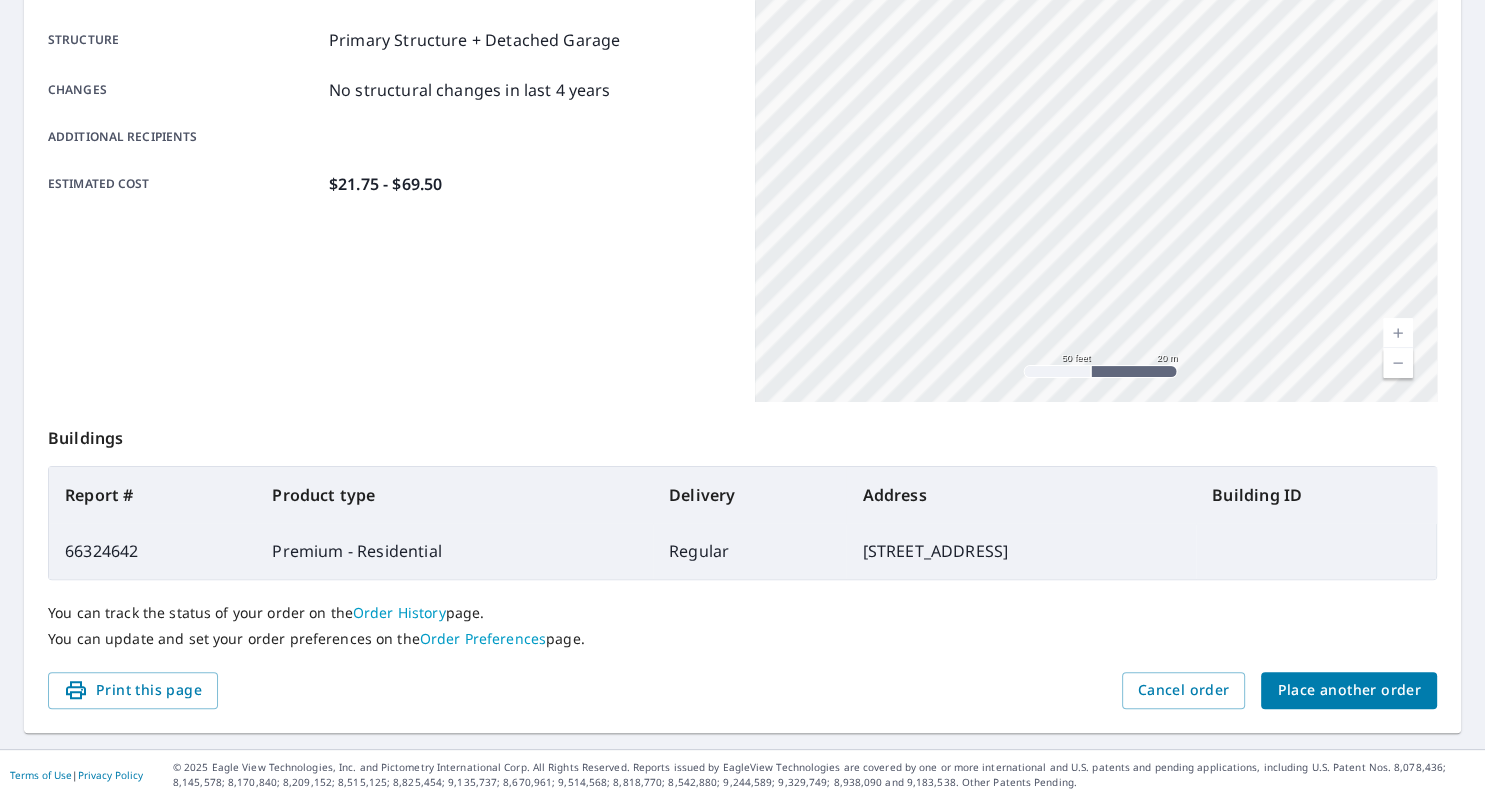 scroll, scrollTop: 0, scrollLeft: 0, axis: both 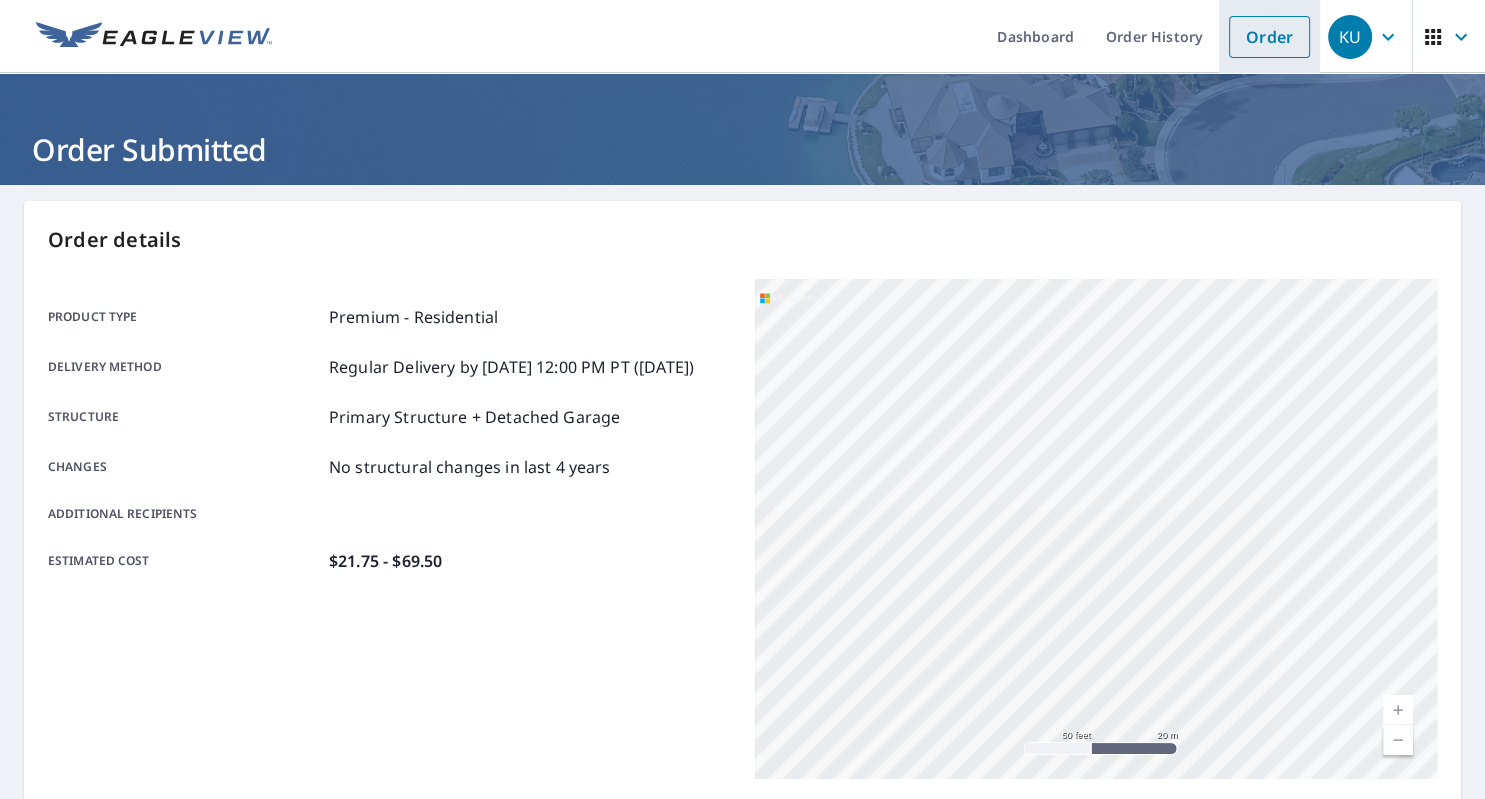 click on "Order" at bounding box center (1269, 37) 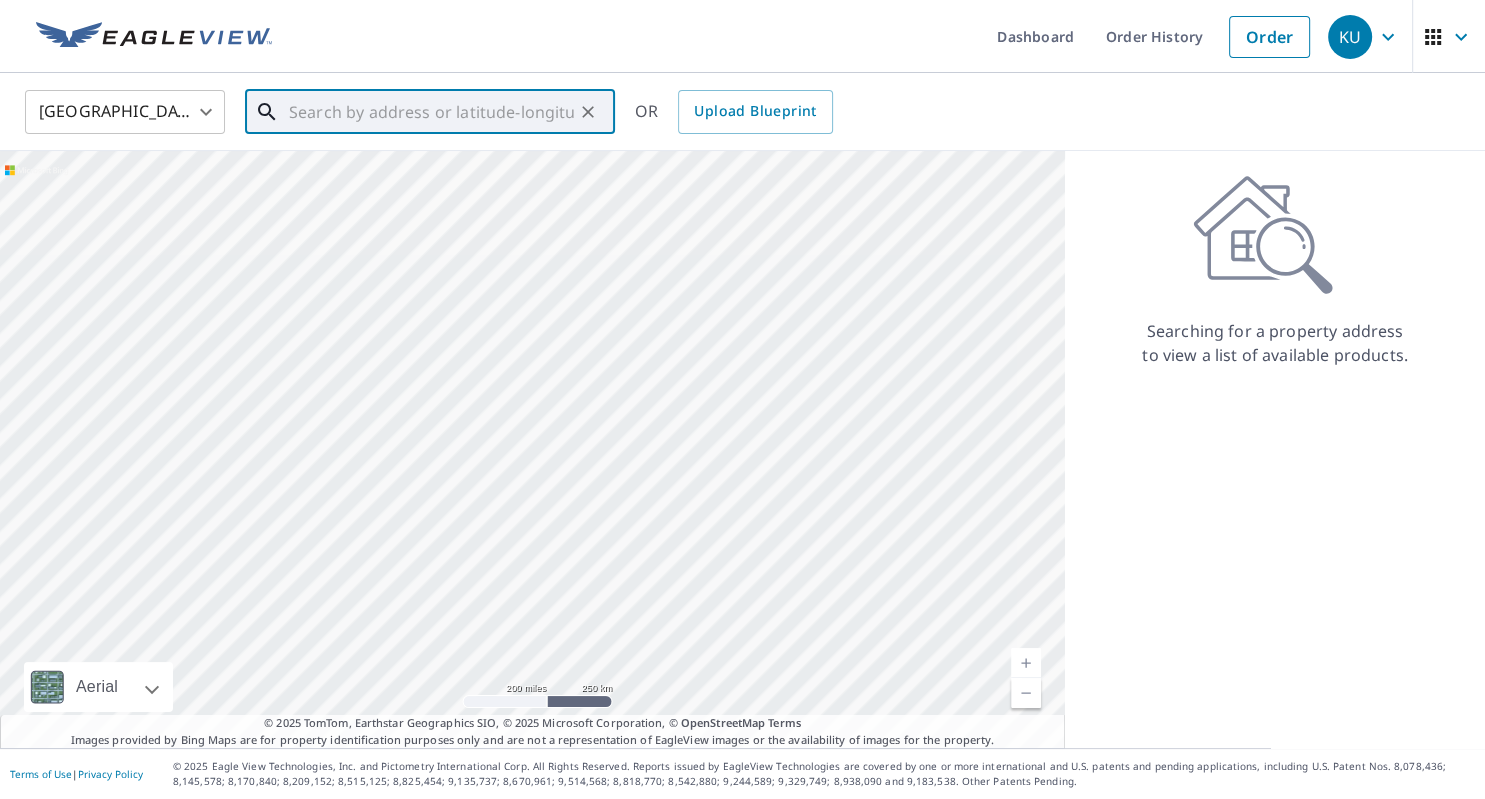 click at bounding box center [431, 112] 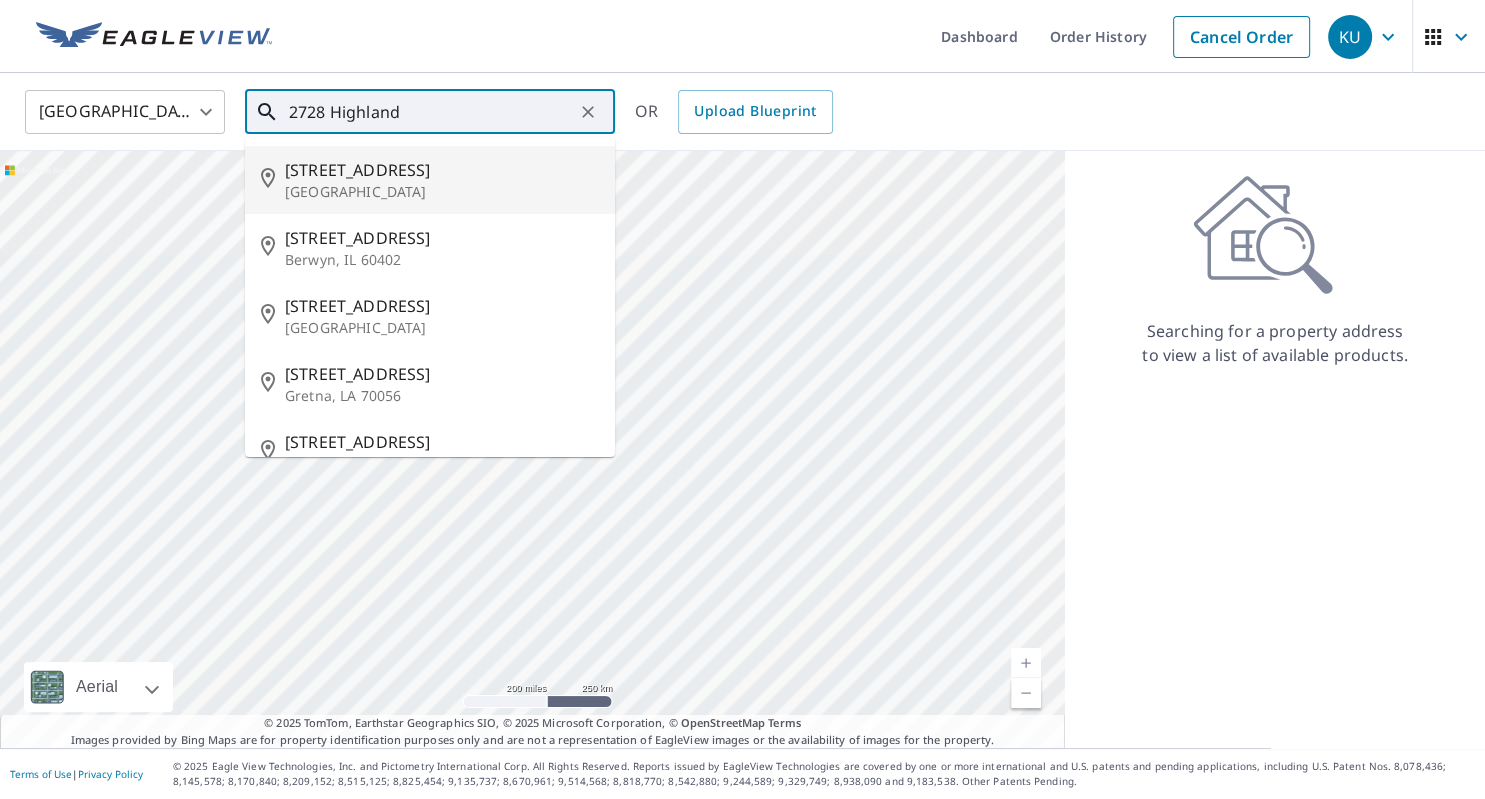 click on "[STREET_ADDRESS]" at bounding box center [442, 170] 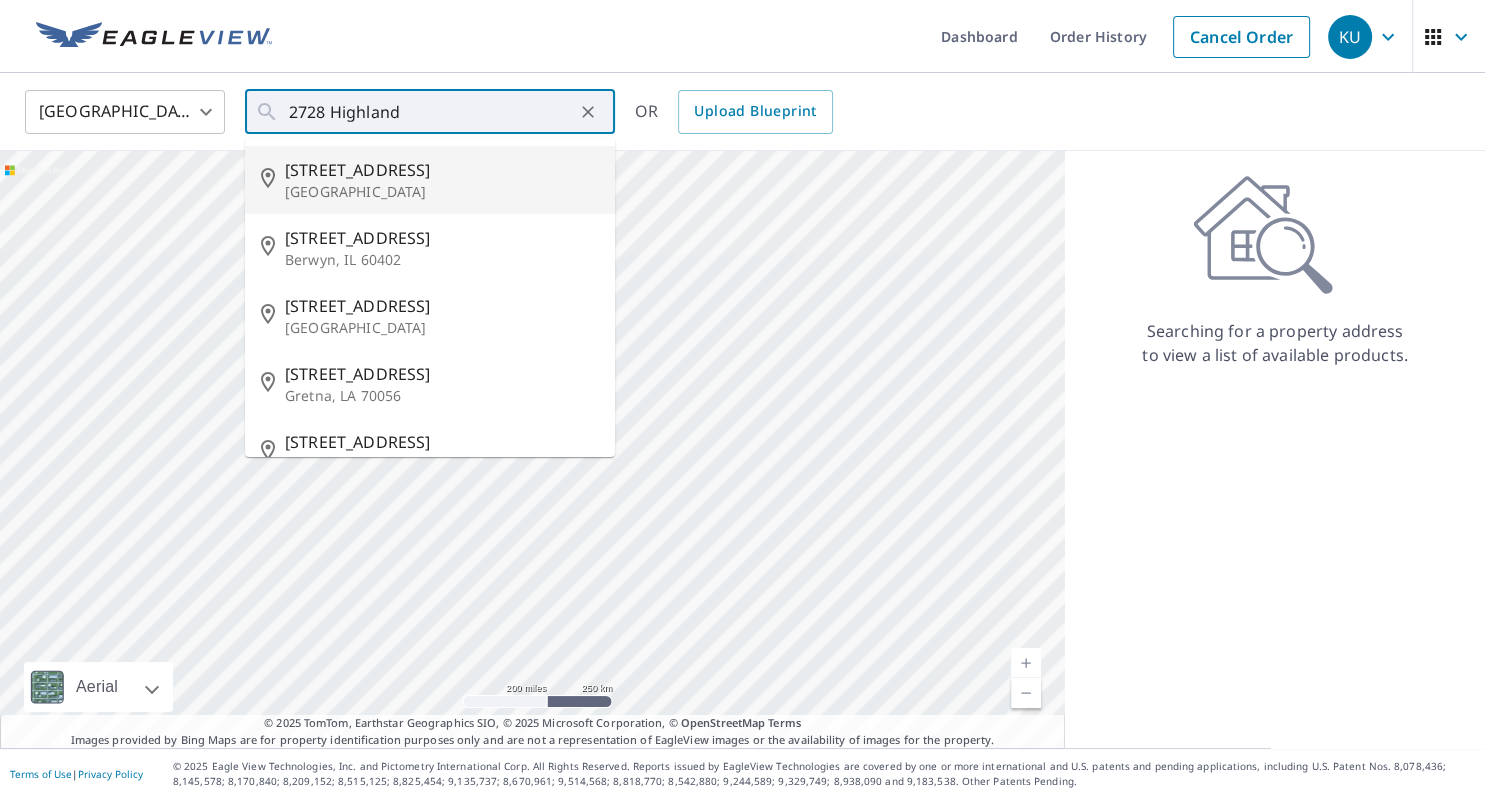 type on "[STREET_ADDRESS]" 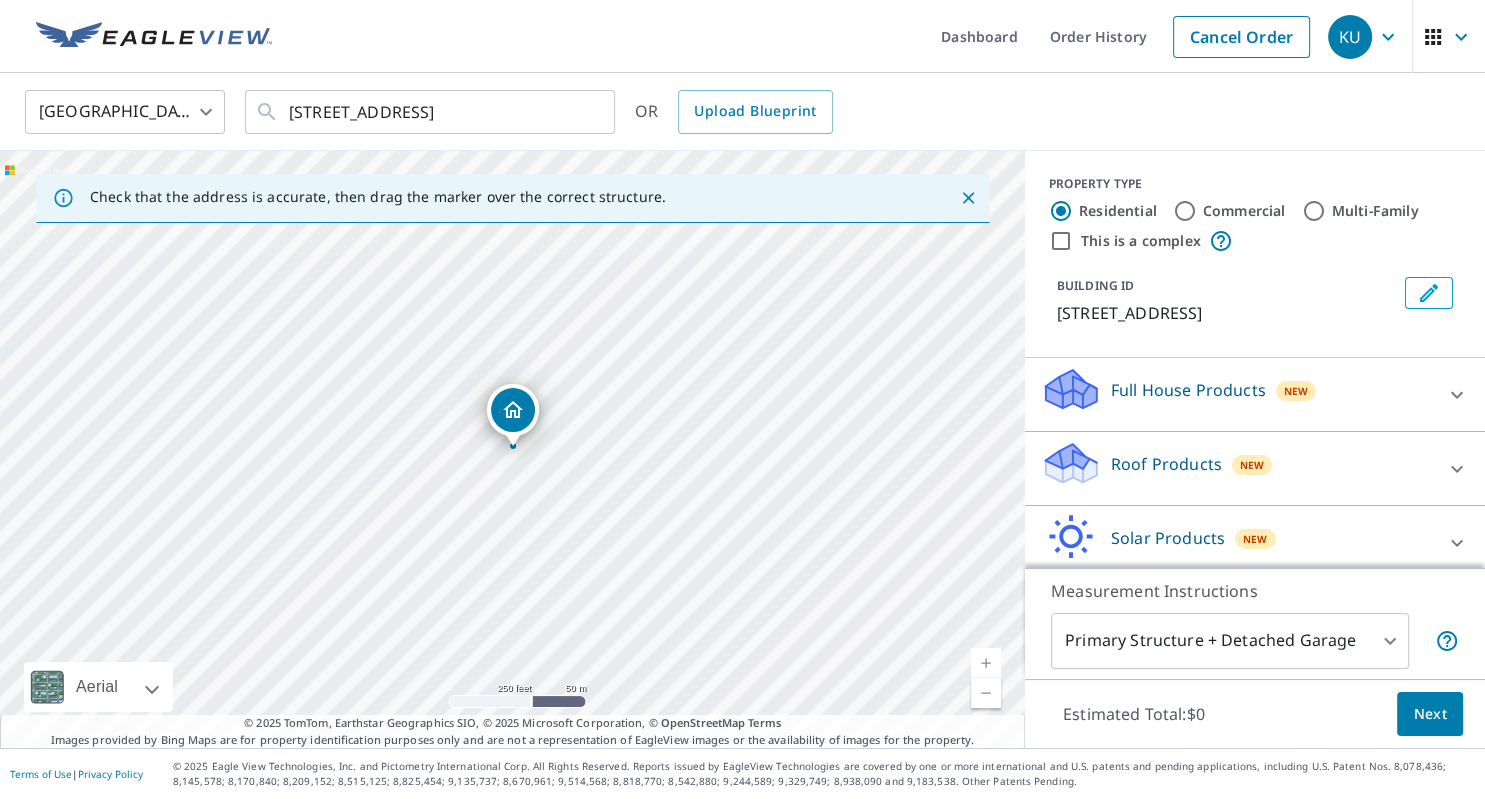 click on "Roof Products New" at bounding box center (1237, 468) 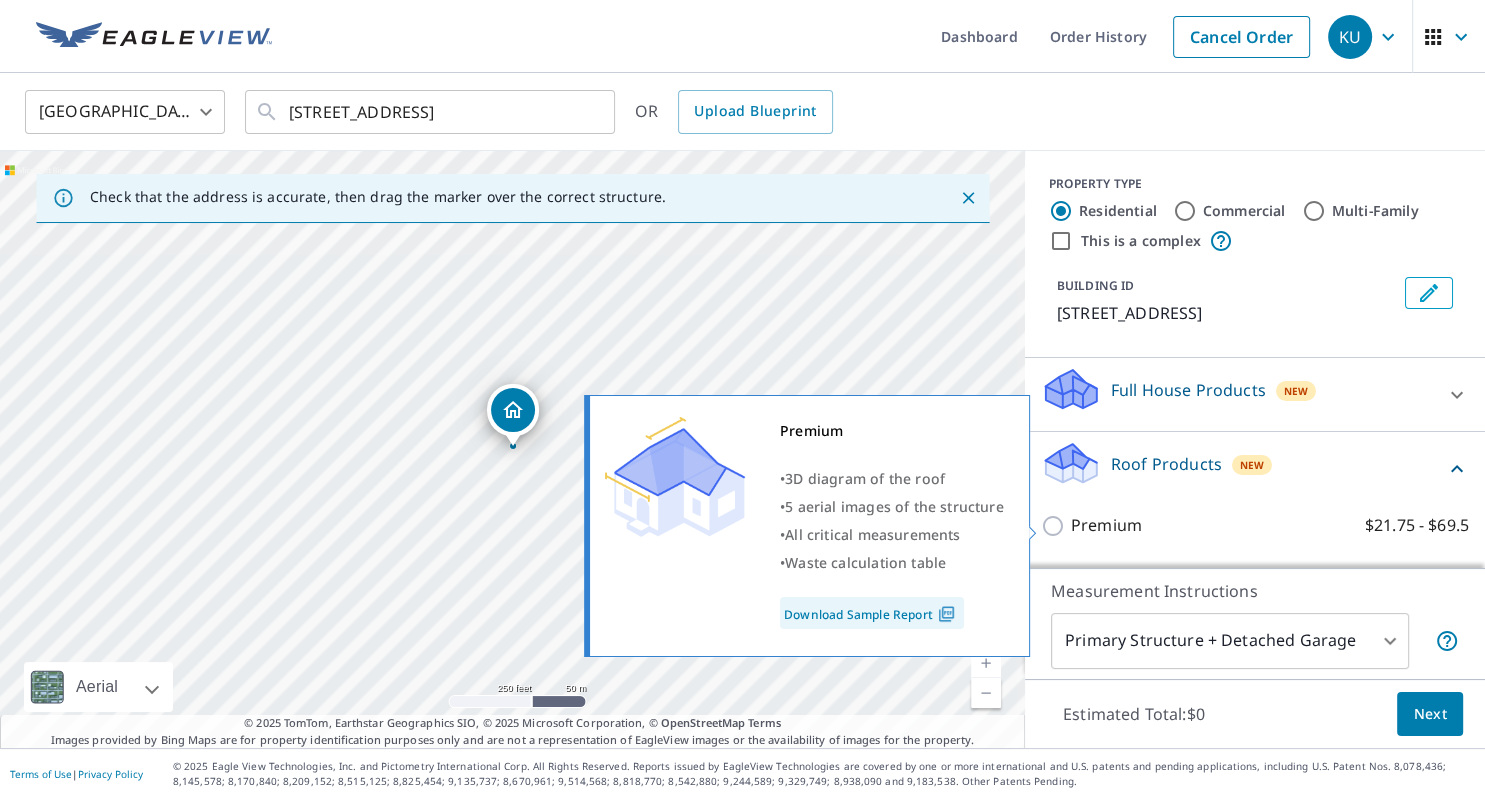 click on "Premium $21.75 - $69.5" at bounding box center (1056, 526) 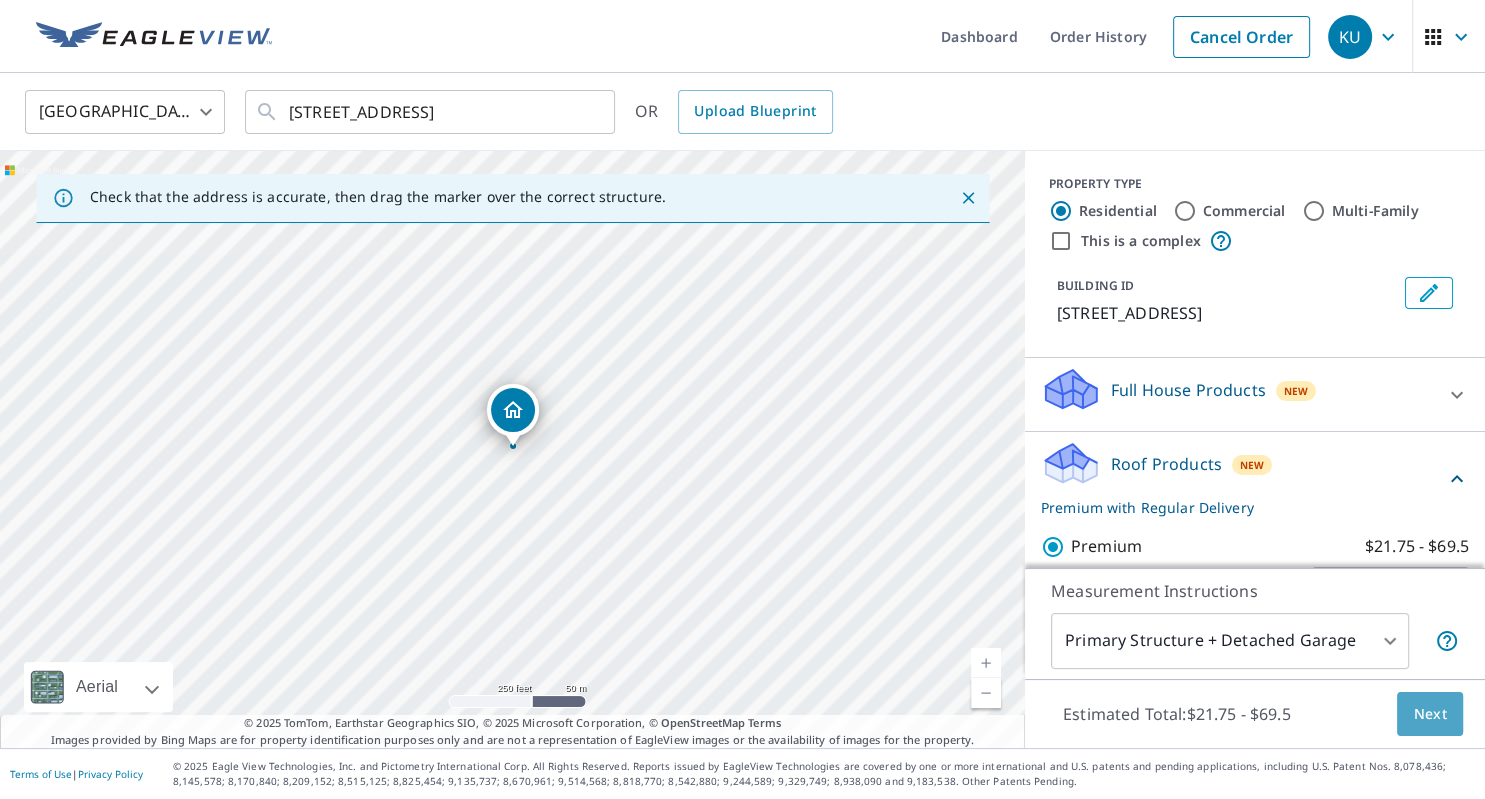 click on "Next" at bounding box center [1430, 714] 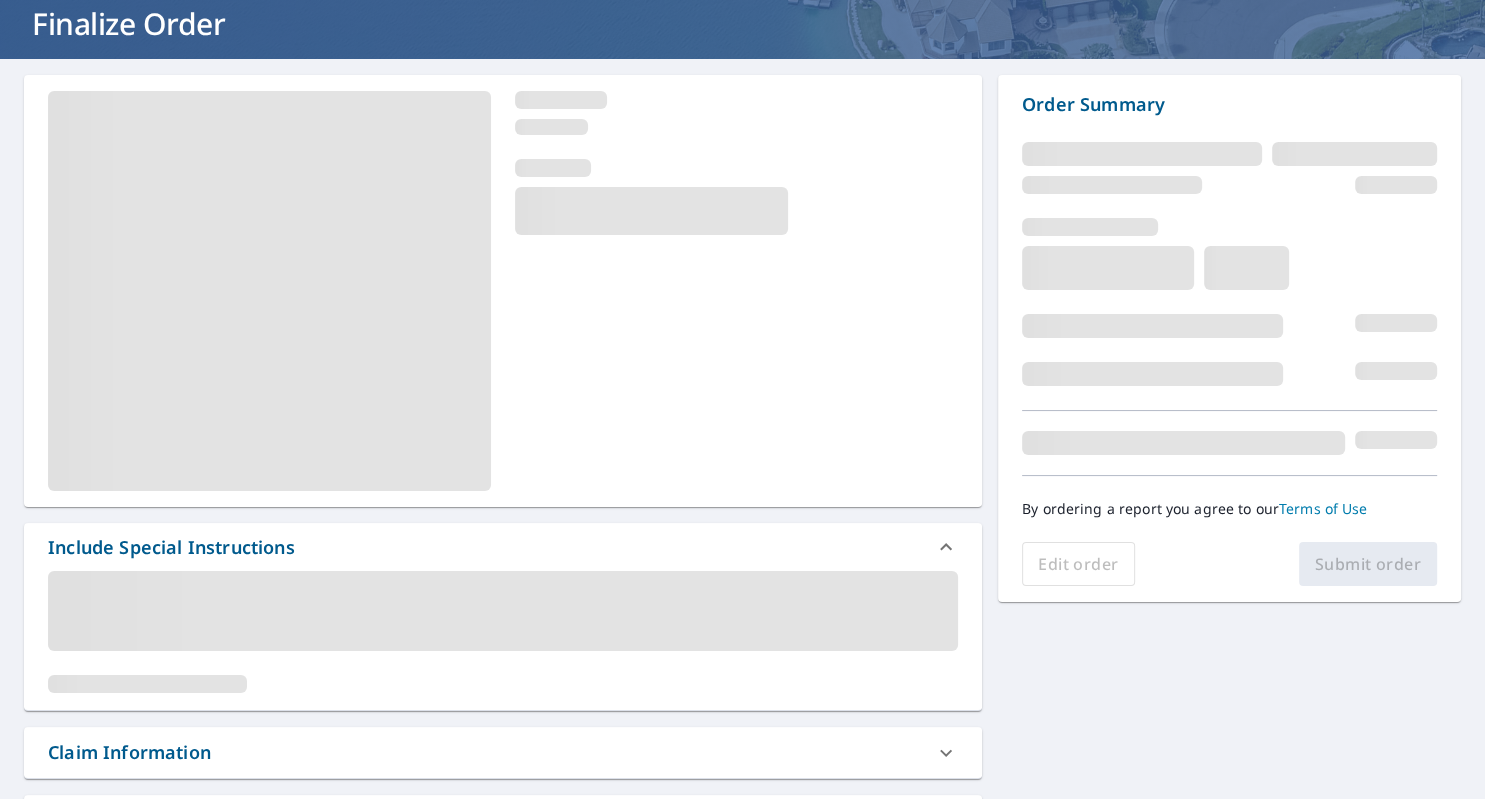 scroll, scrollTop: 130, scrollLeft: 0, axis: vertical 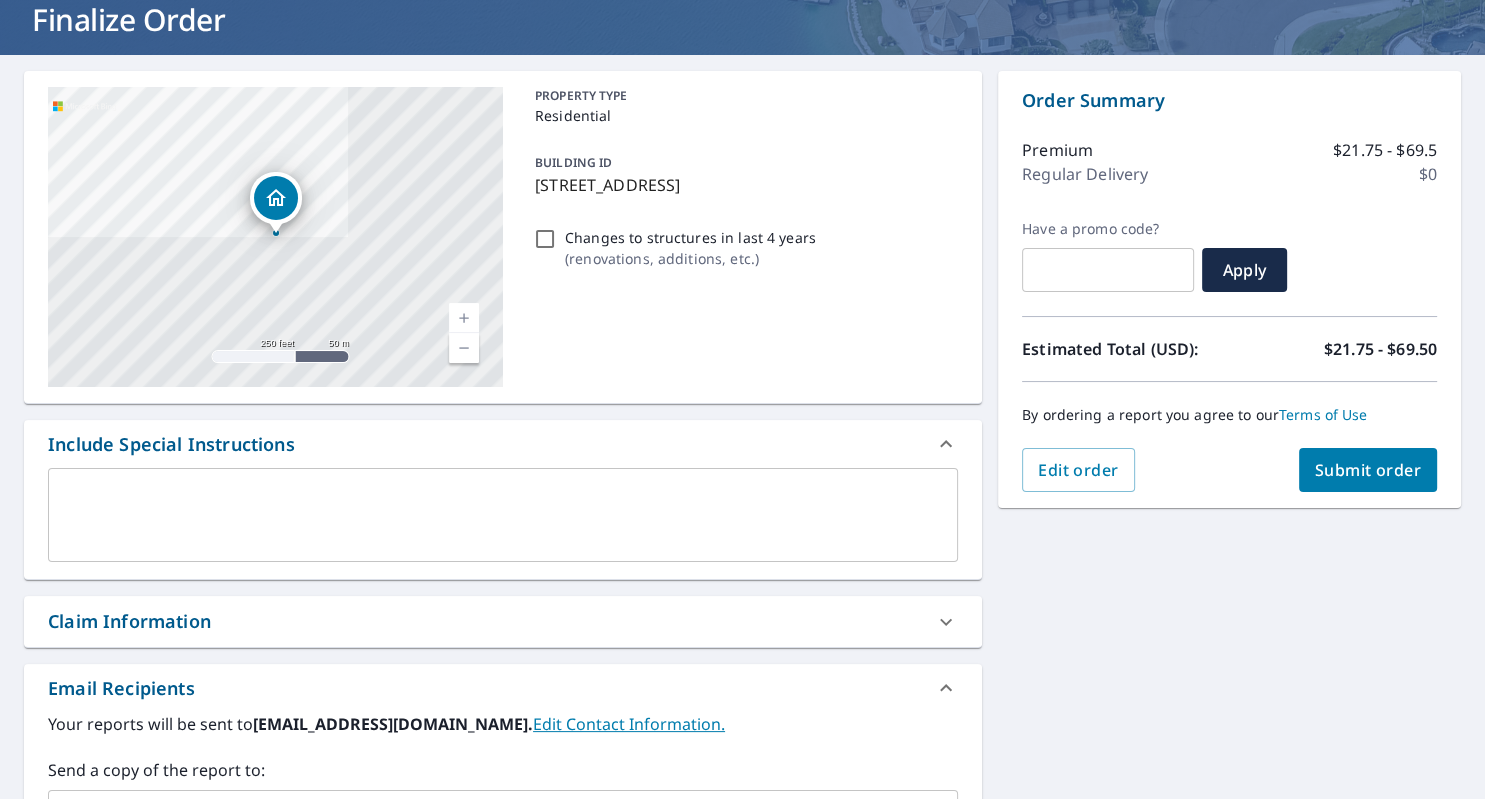click on "Claim Information" at bounding box center [129, 621] 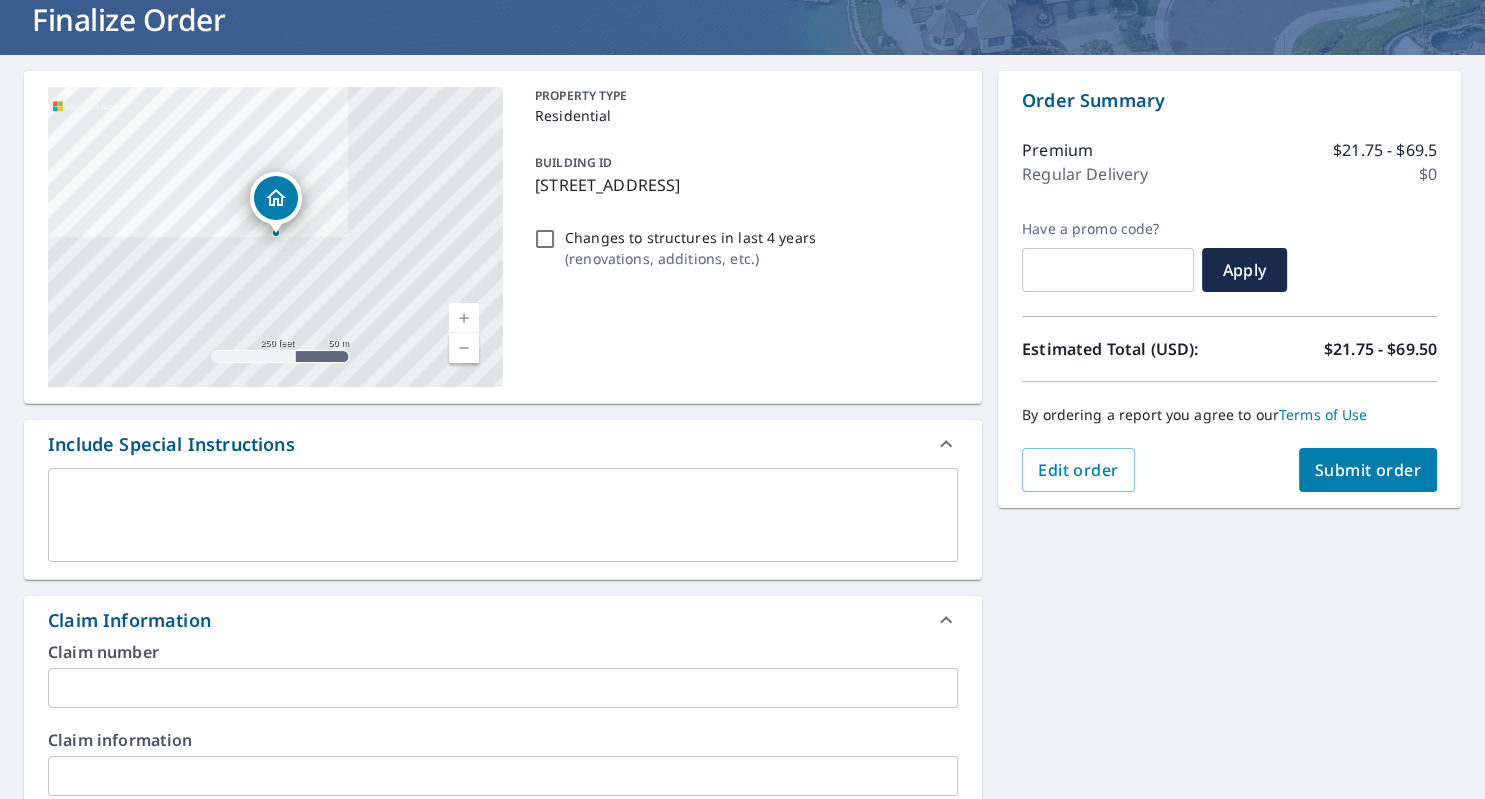 click at bounding box center (503, 688) 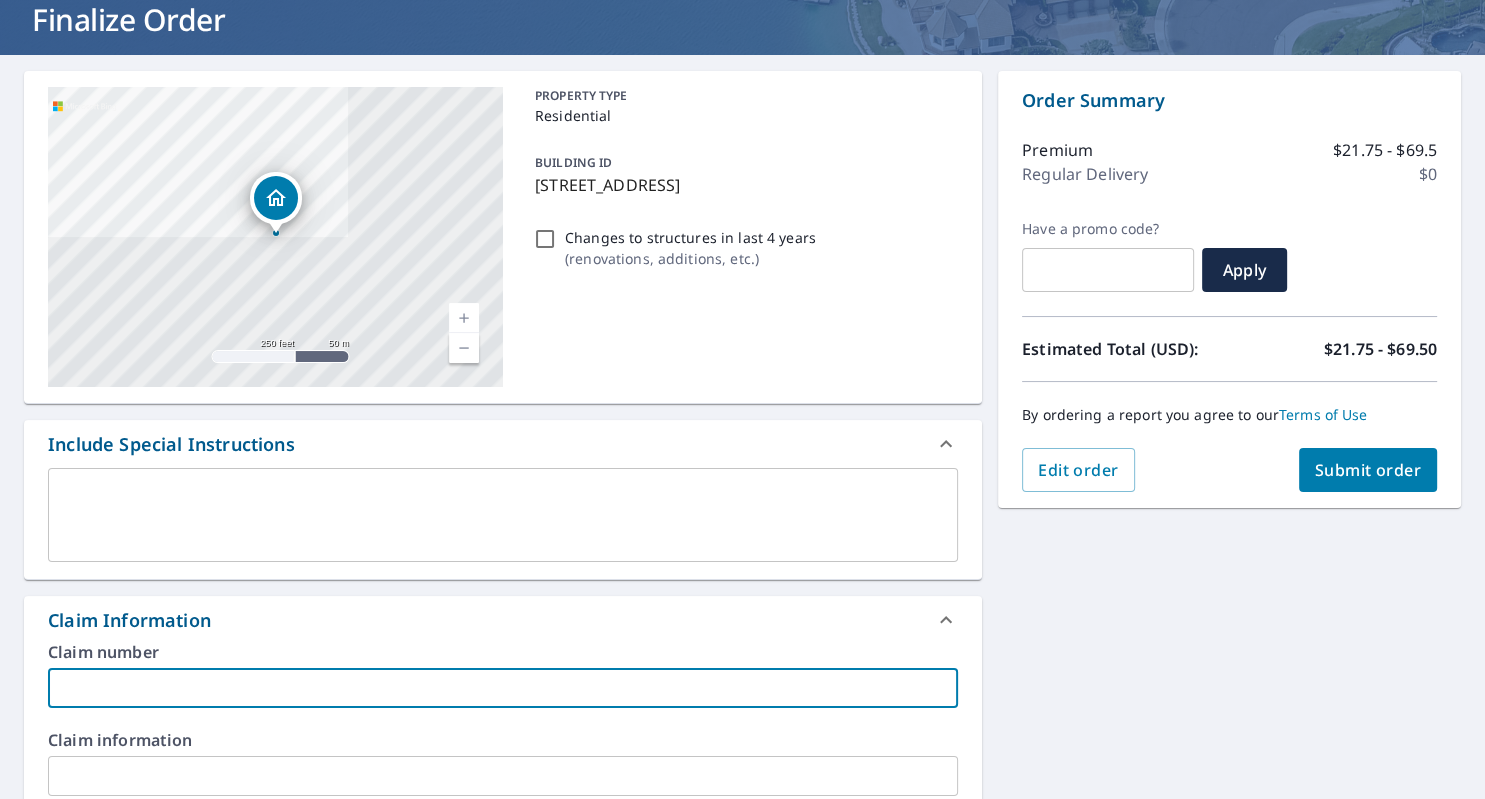 type on "B" 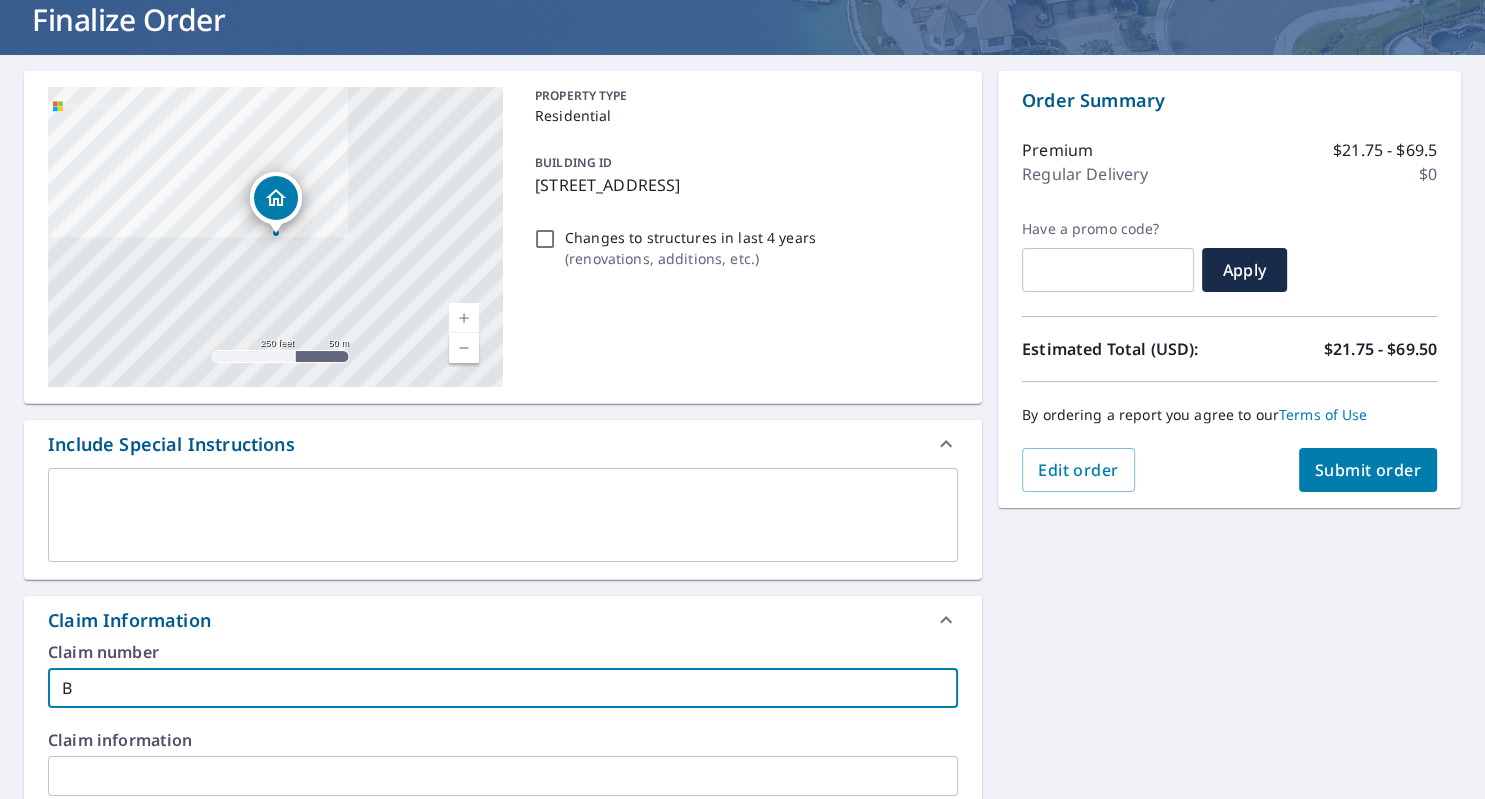 type on "Br" 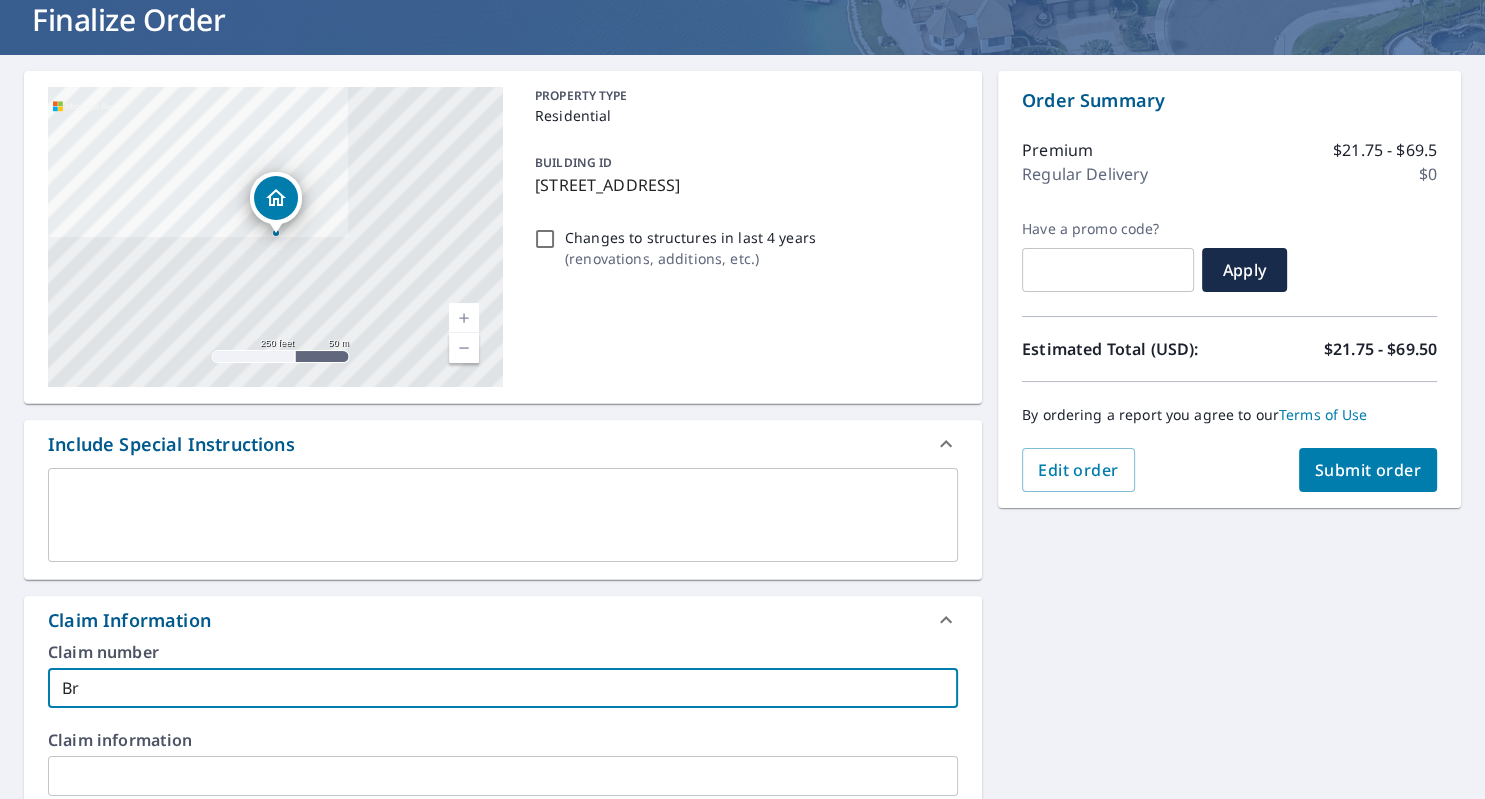 type on "Bru" 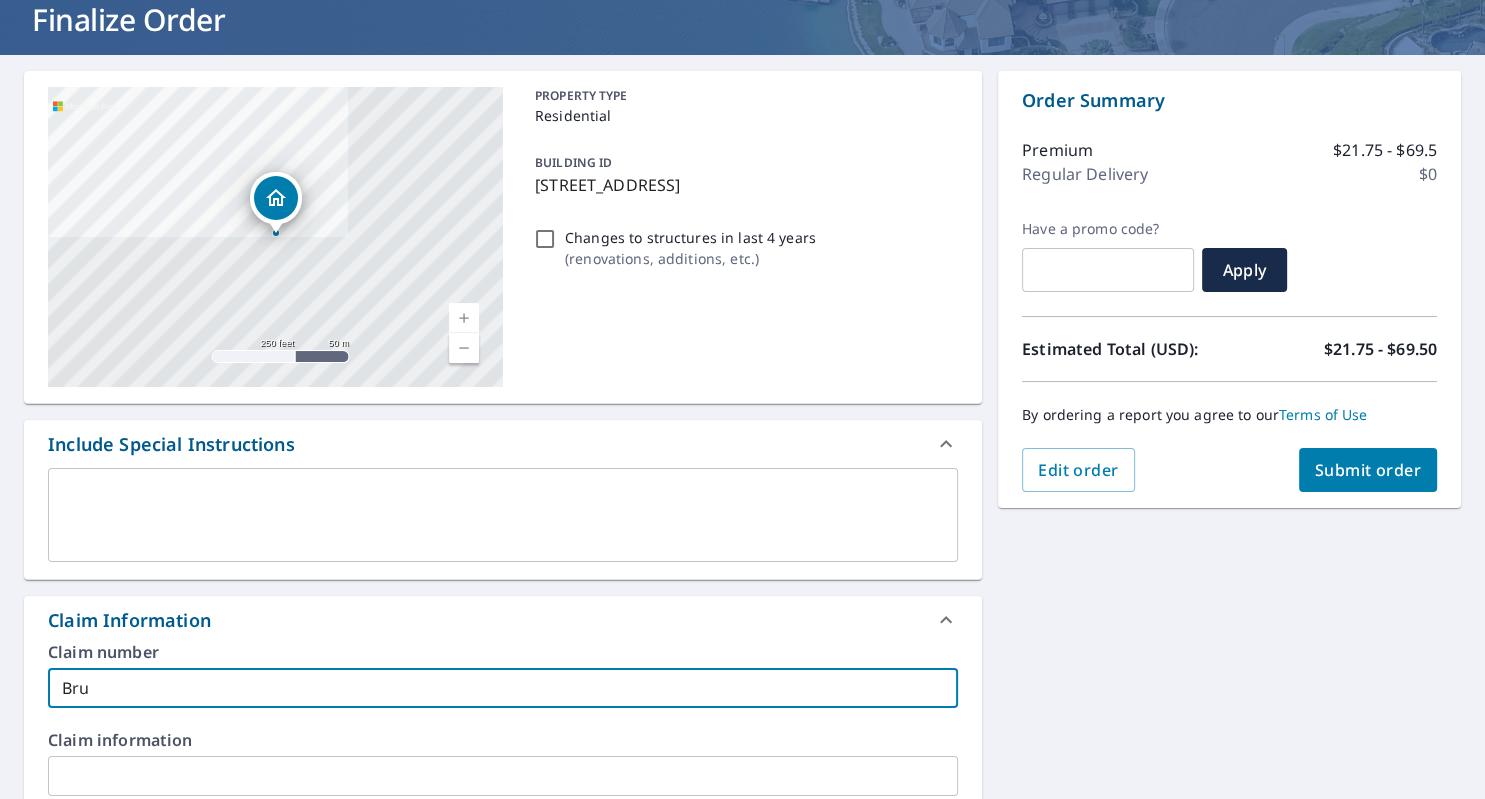 type on "Bruc" 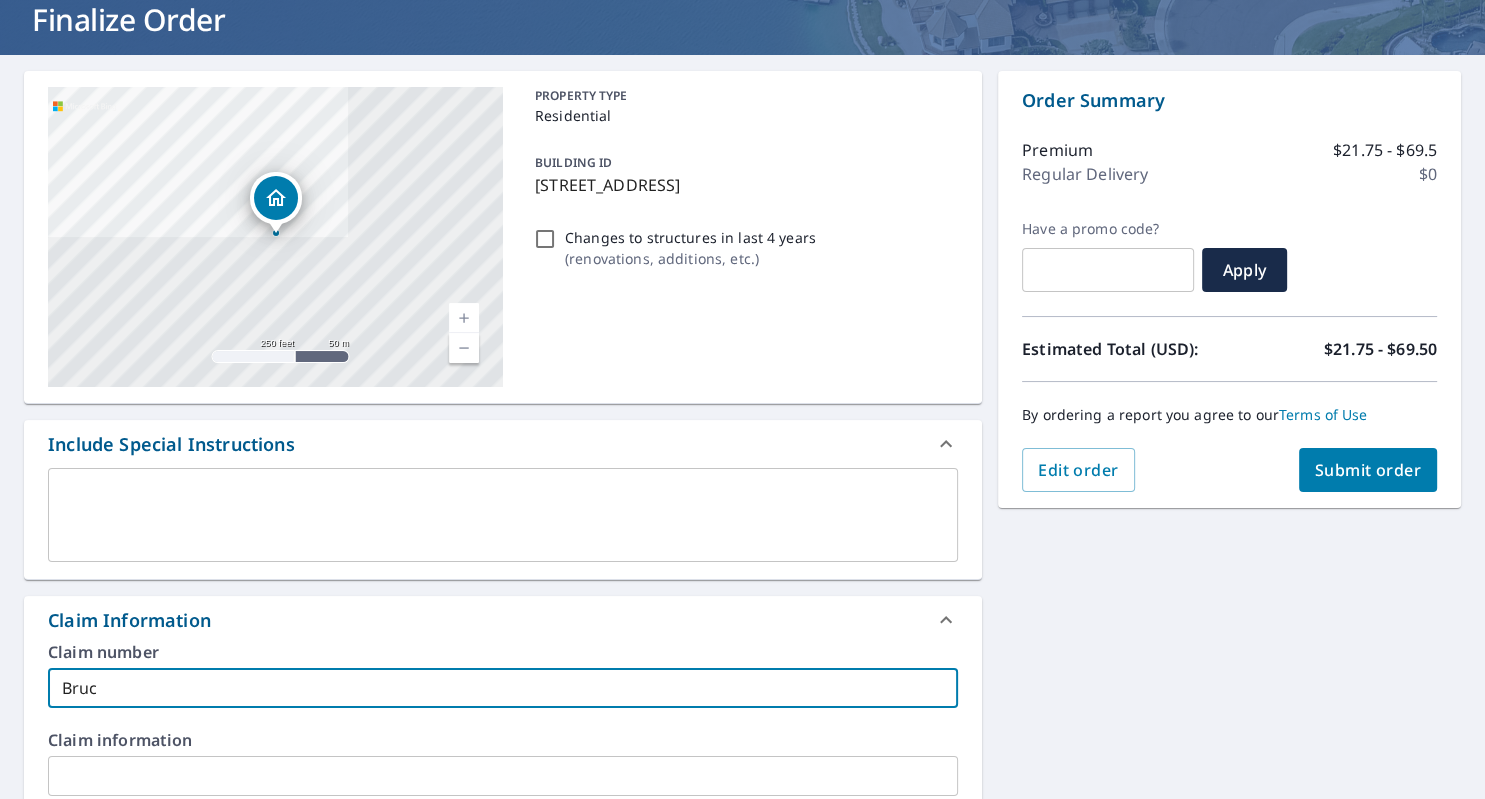 type on "Bruc" 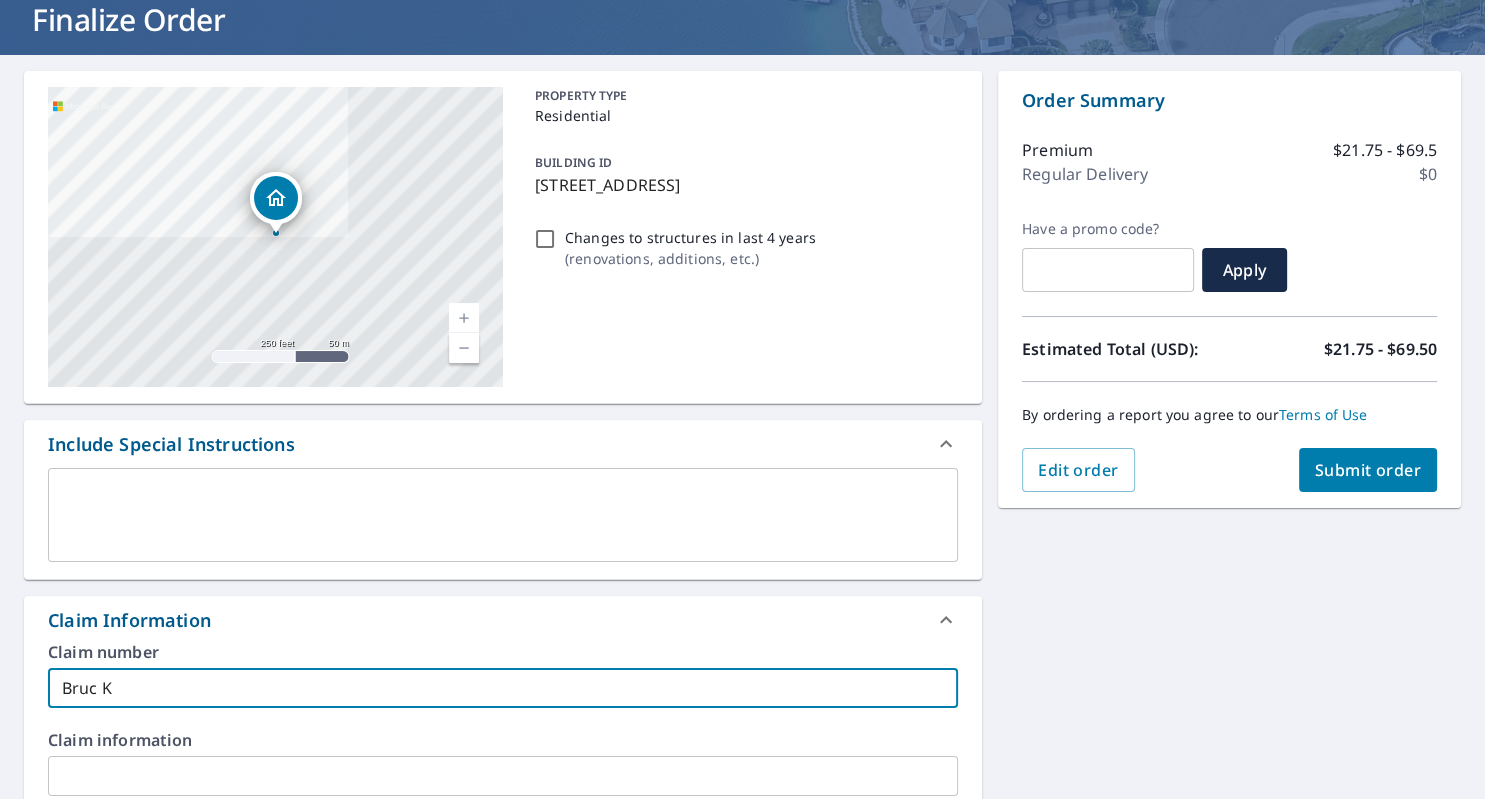 type on "Bruc Ko" 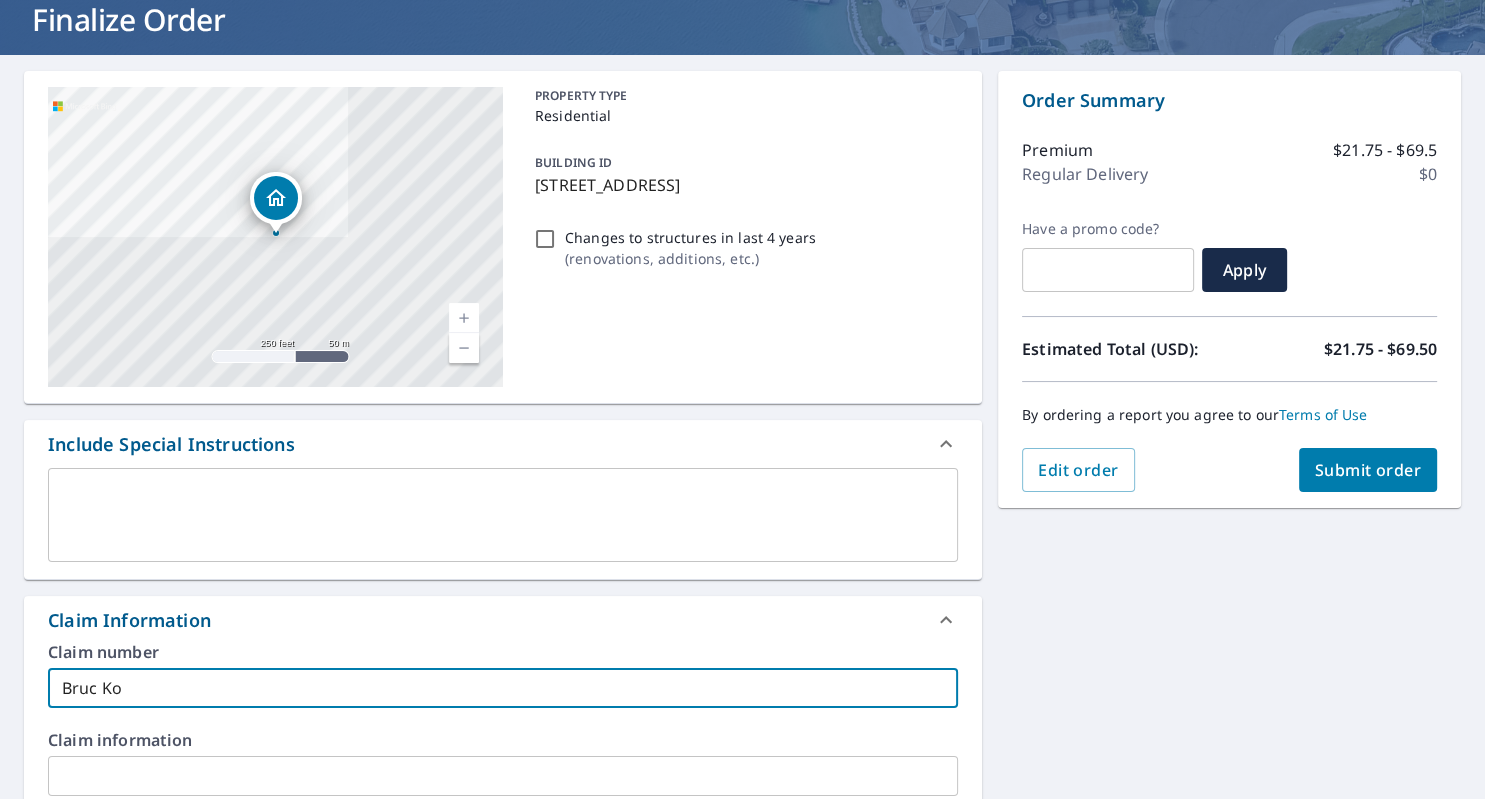 type on "Bruc Kos" 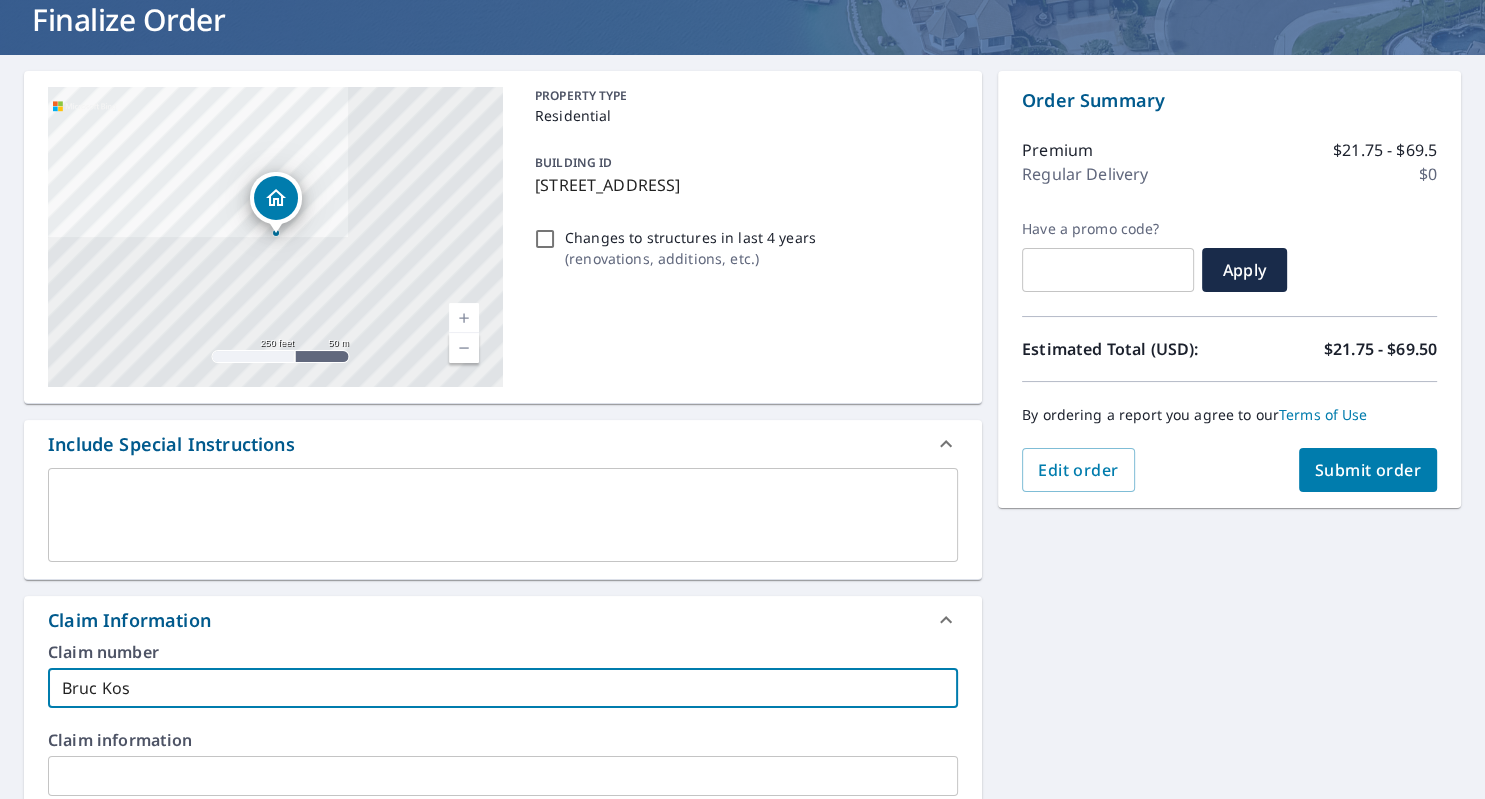 type on "[PERSON_NAME]" 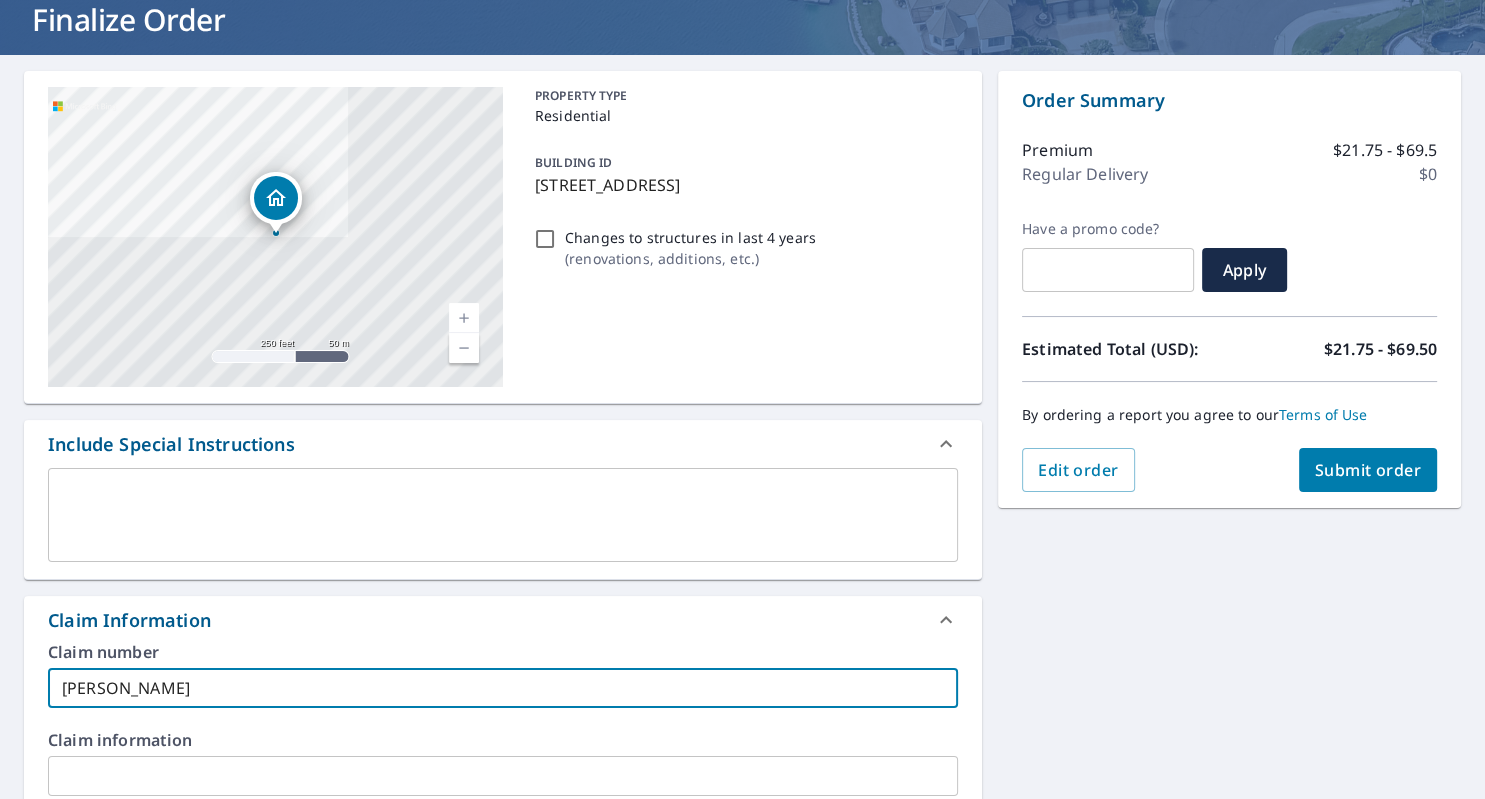 type on "[PERSON_NAME]" 